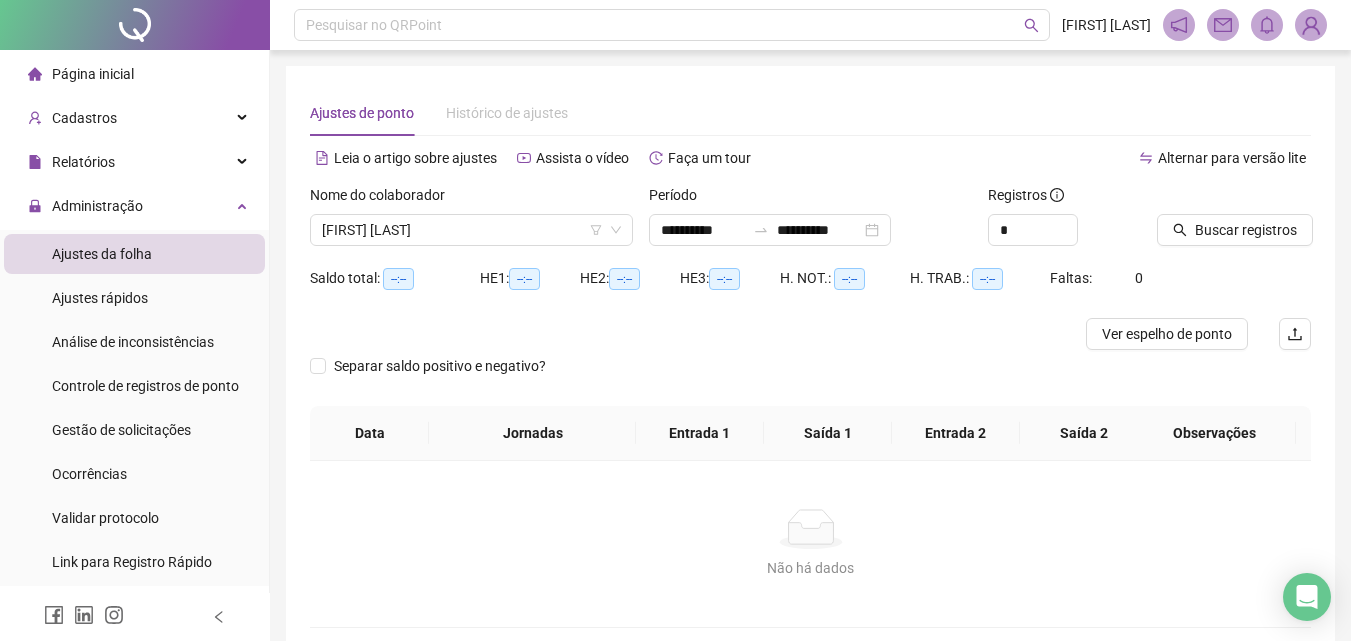 scroll, scrollTop: 0, scrollLeft: 0, axis: both 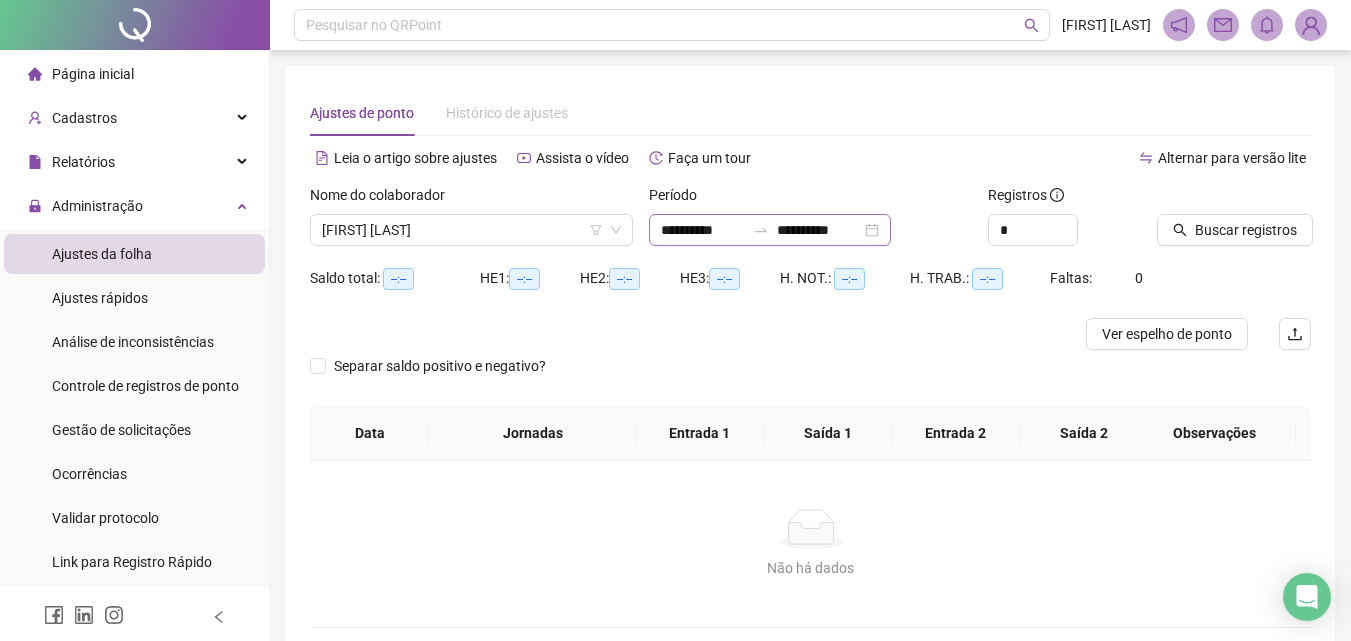 click on "**********" at bounding box center [770, 230] 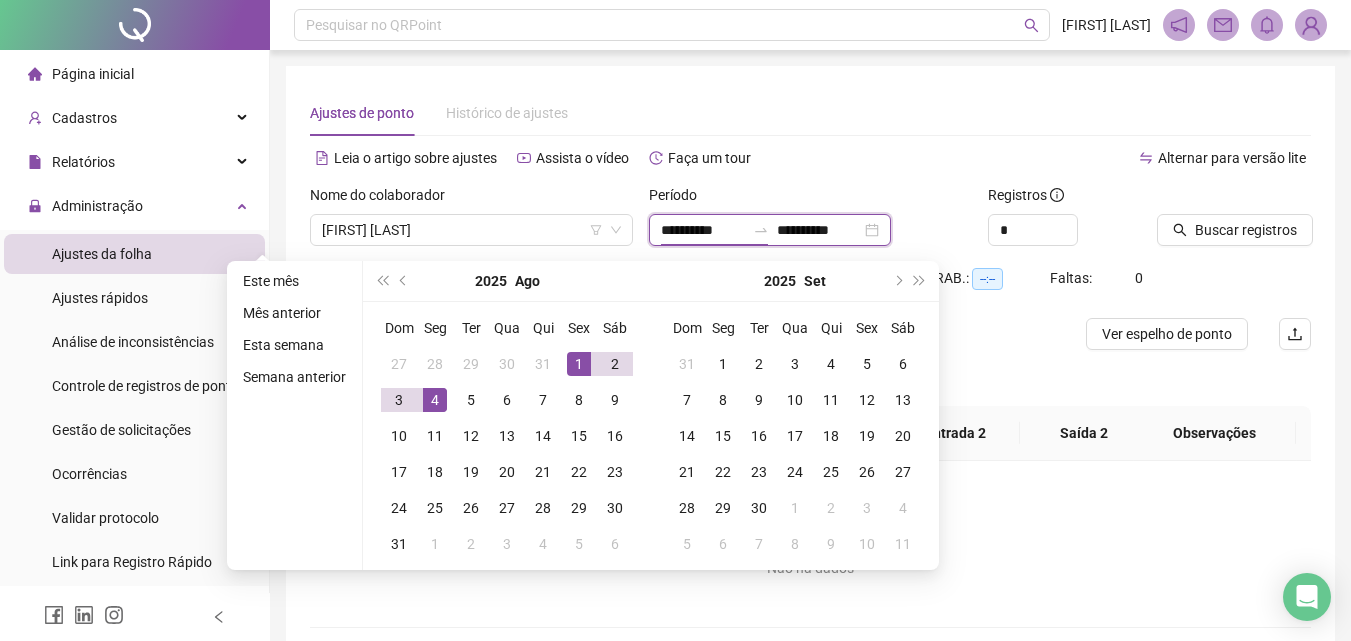 click on "**********" at bounding box center (770, 230) 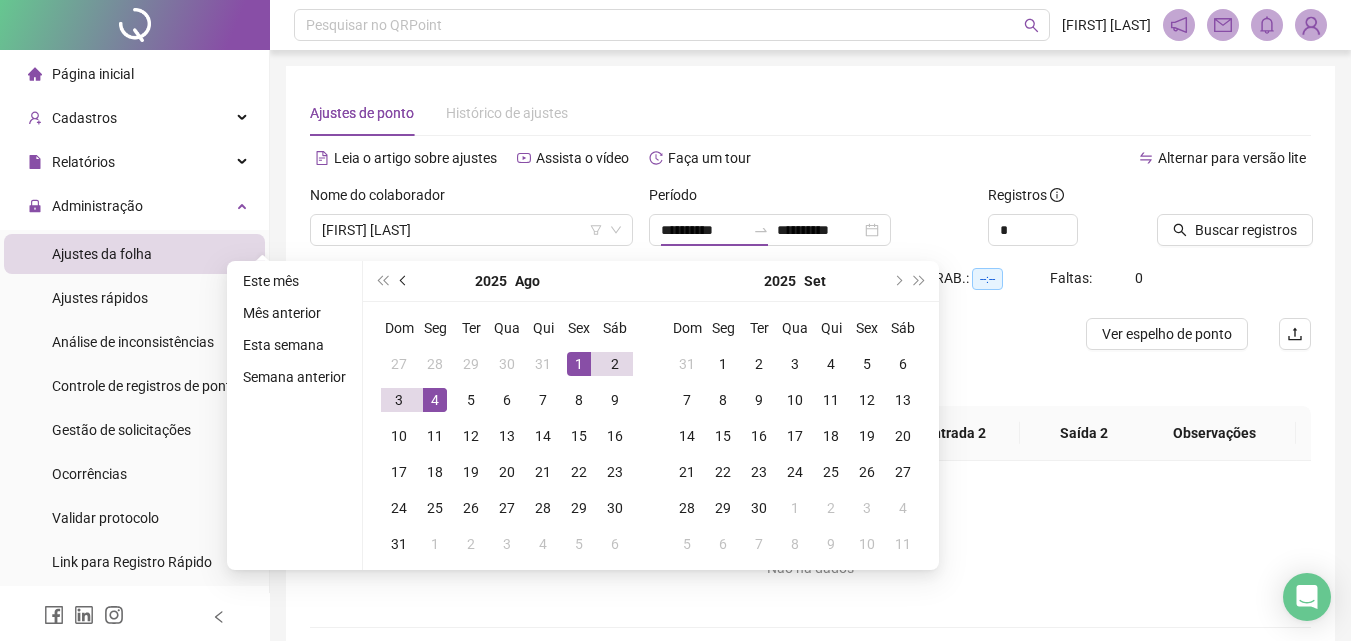 click at bounding box center (404, 281) 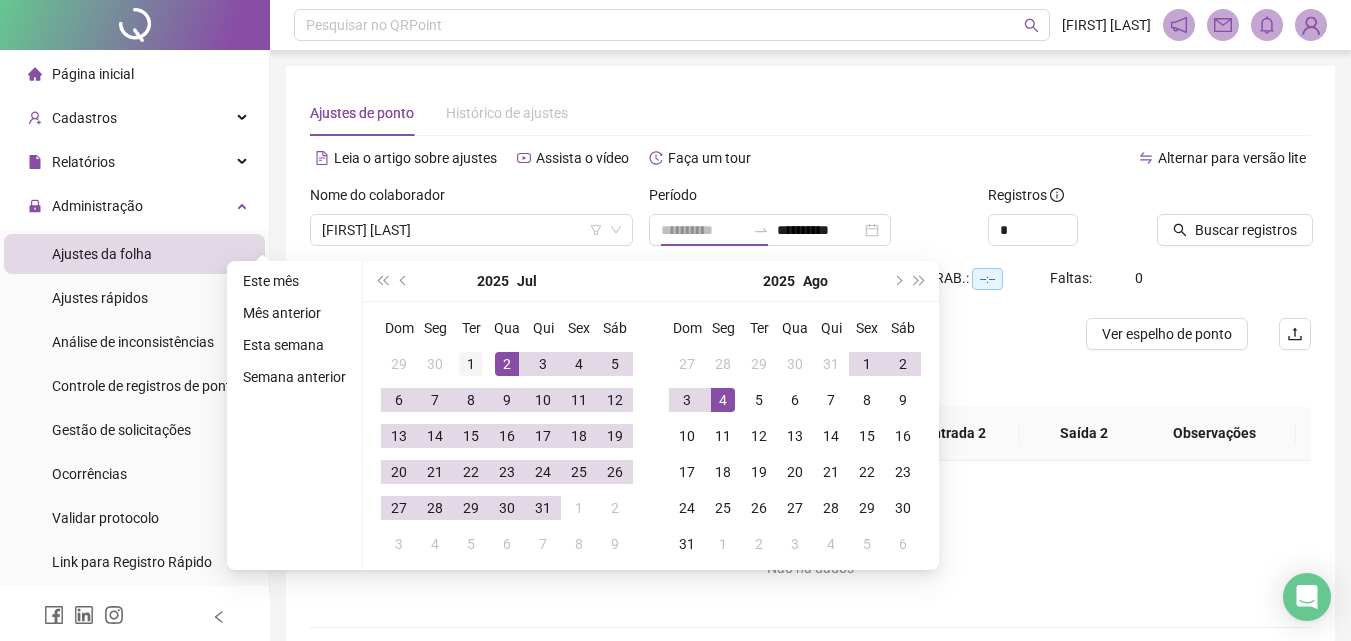type on "**********" 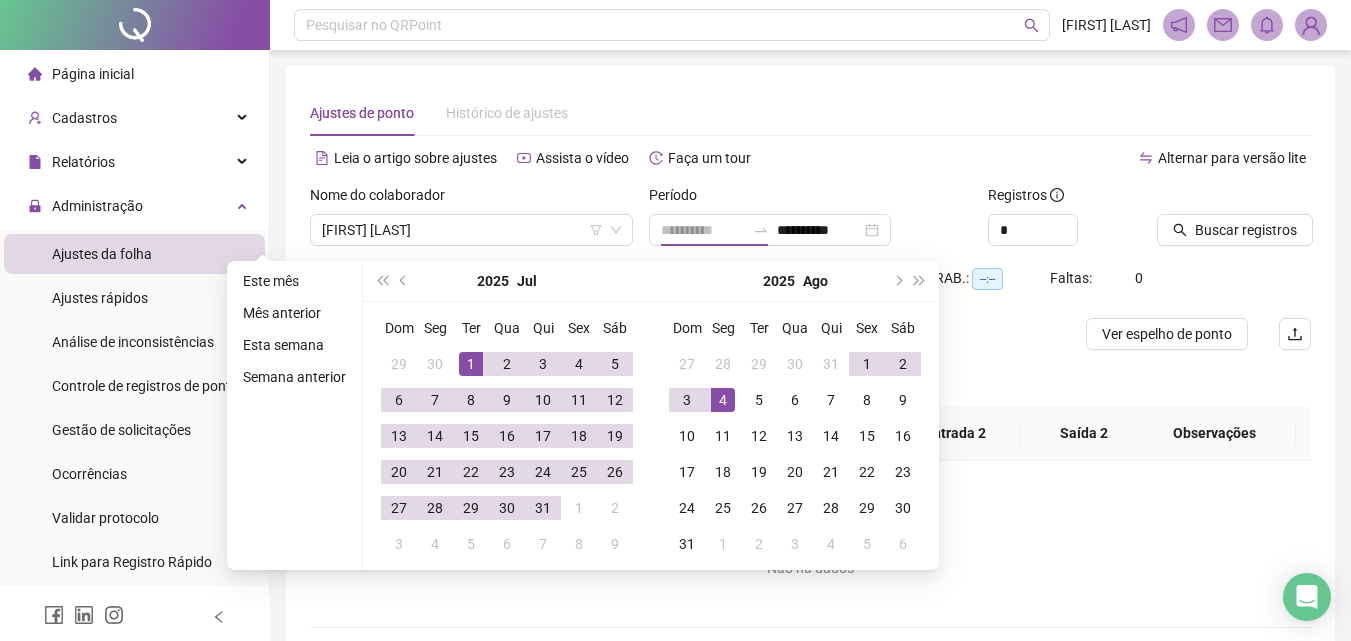 click on "1" at bounding box center (471, 364) 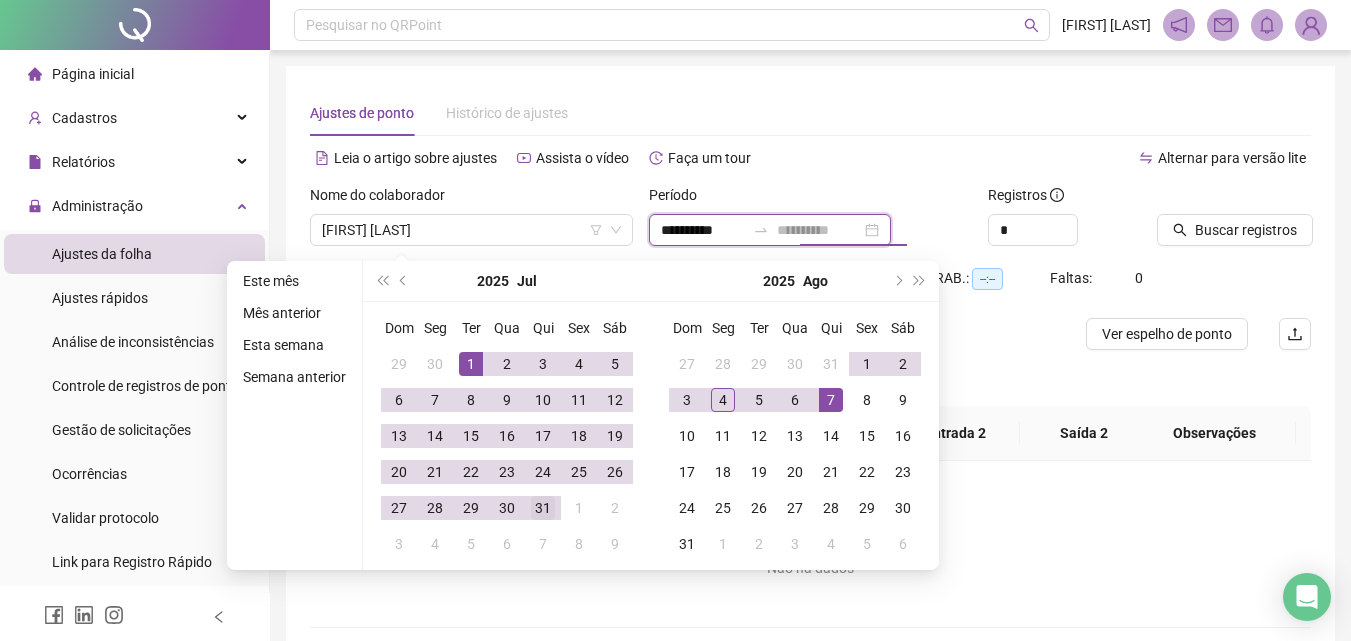 type on "**********" 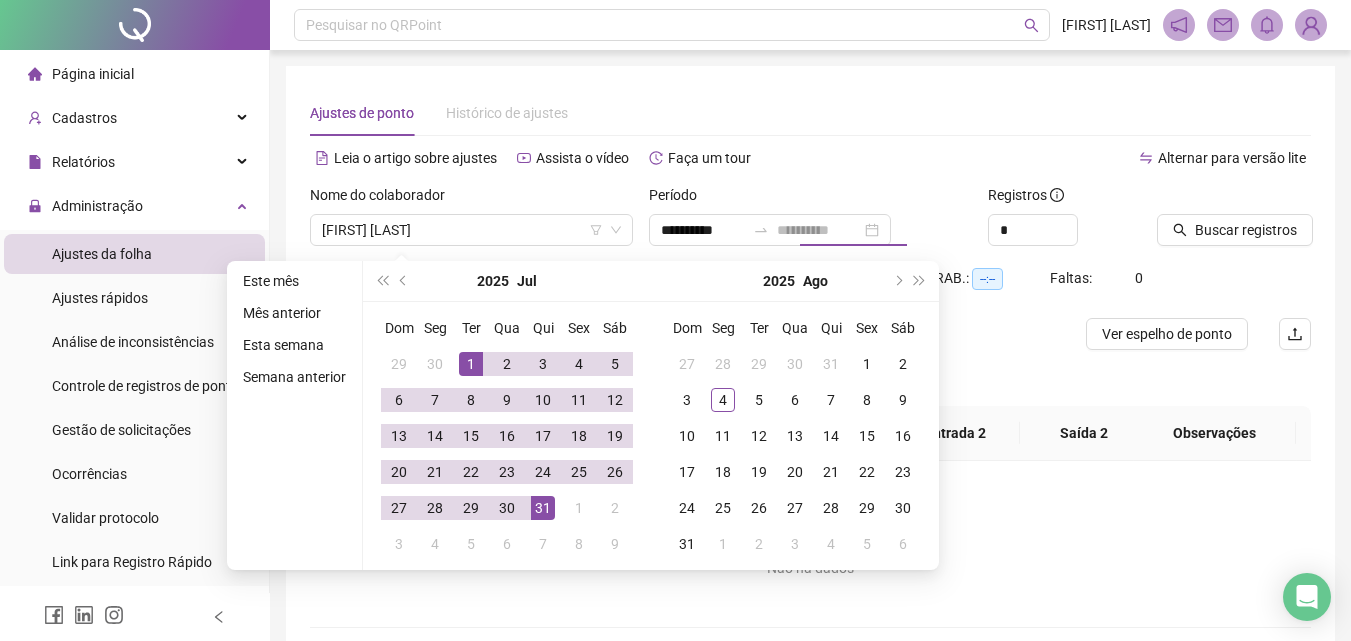 click on "31" at bounding box center [543, 508] 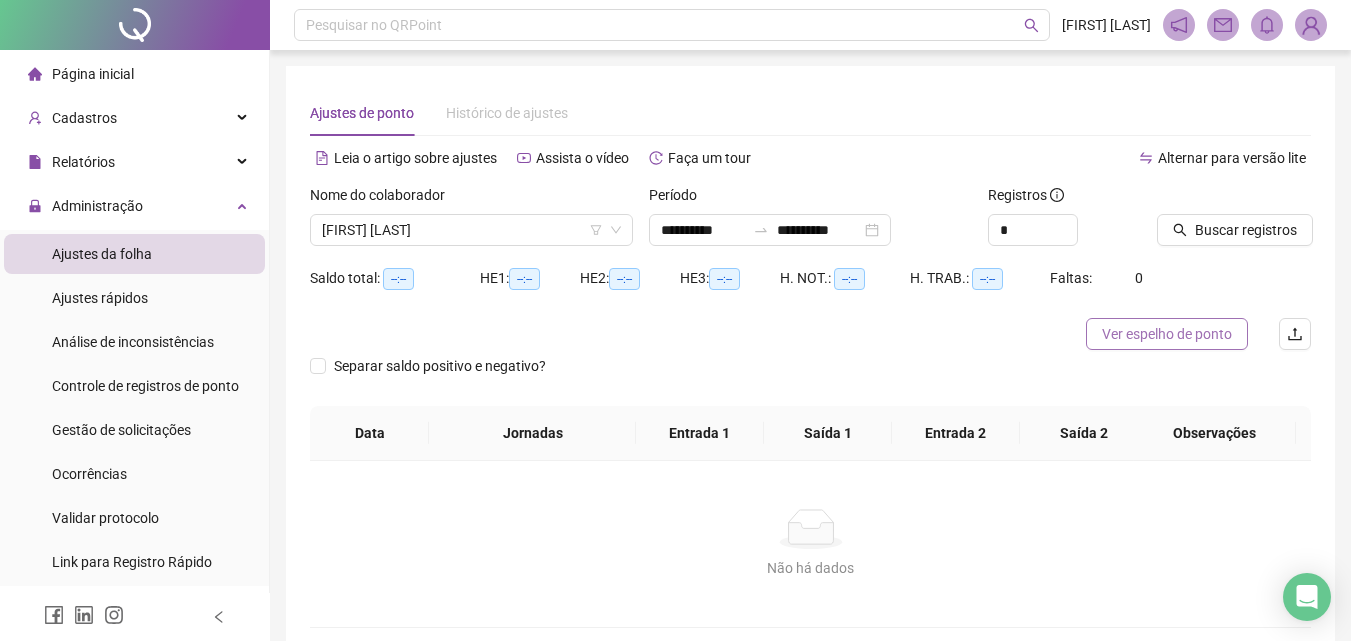 click on "Ver espelho de ponto" at bounding box center (1167, 334) 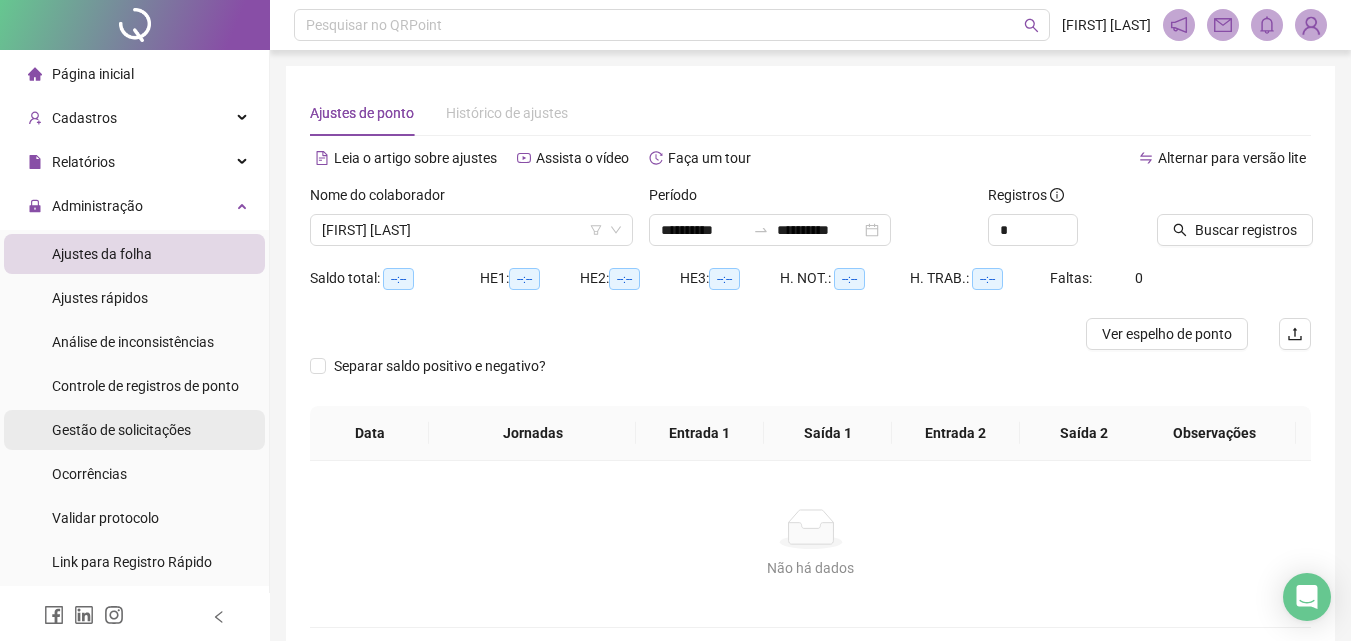 click on "Gestão de solicitações" at bounding box center [134, 430] 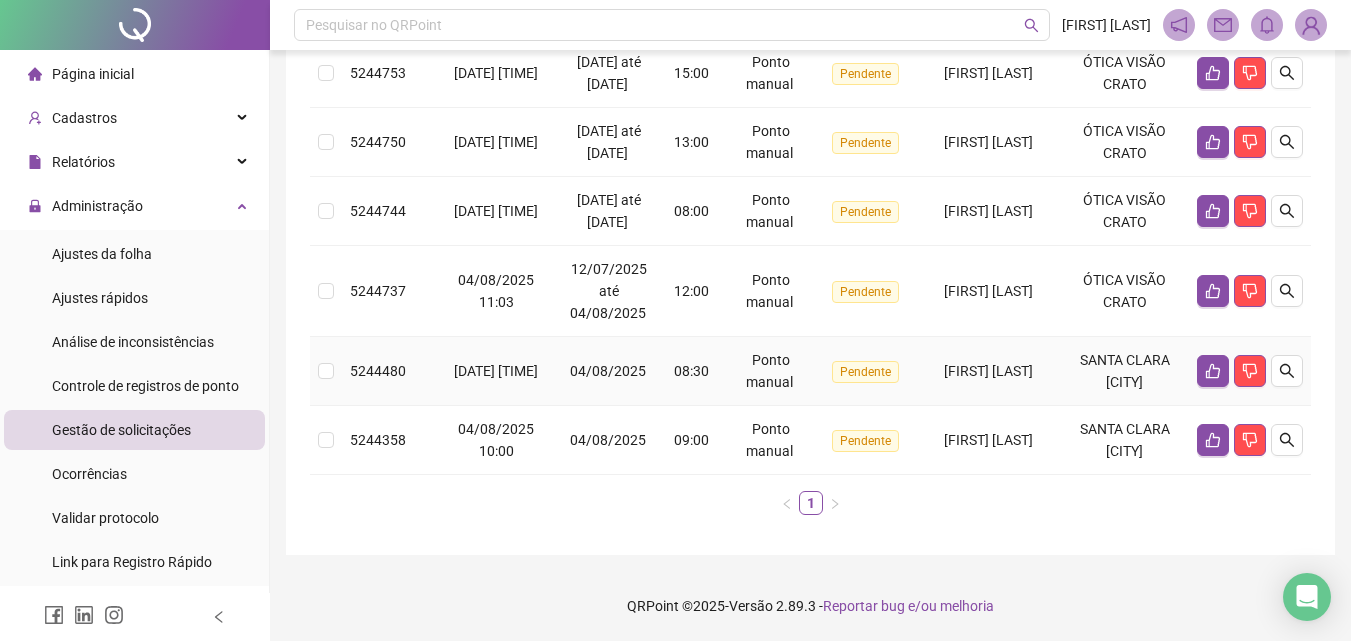 scroll, scrollTop: 622, scrollLeft: 0, axis: vertical 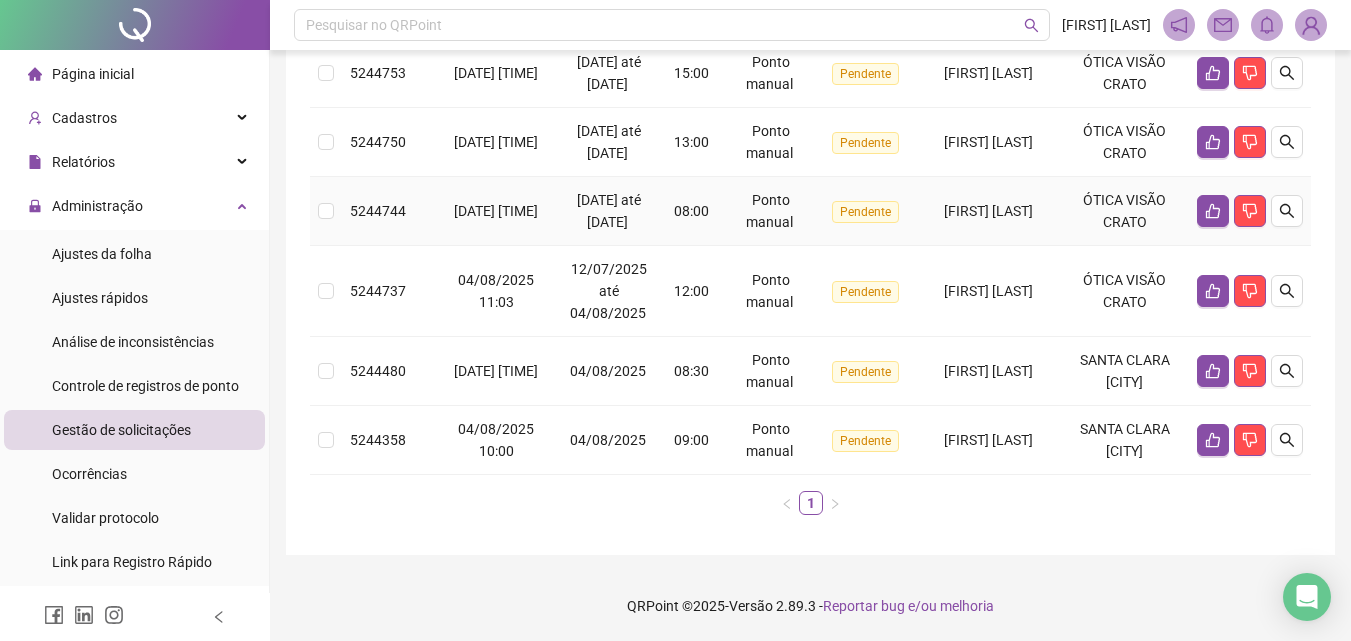 click on "[FIRST] [LAST]" at bounding box center [988, 211] 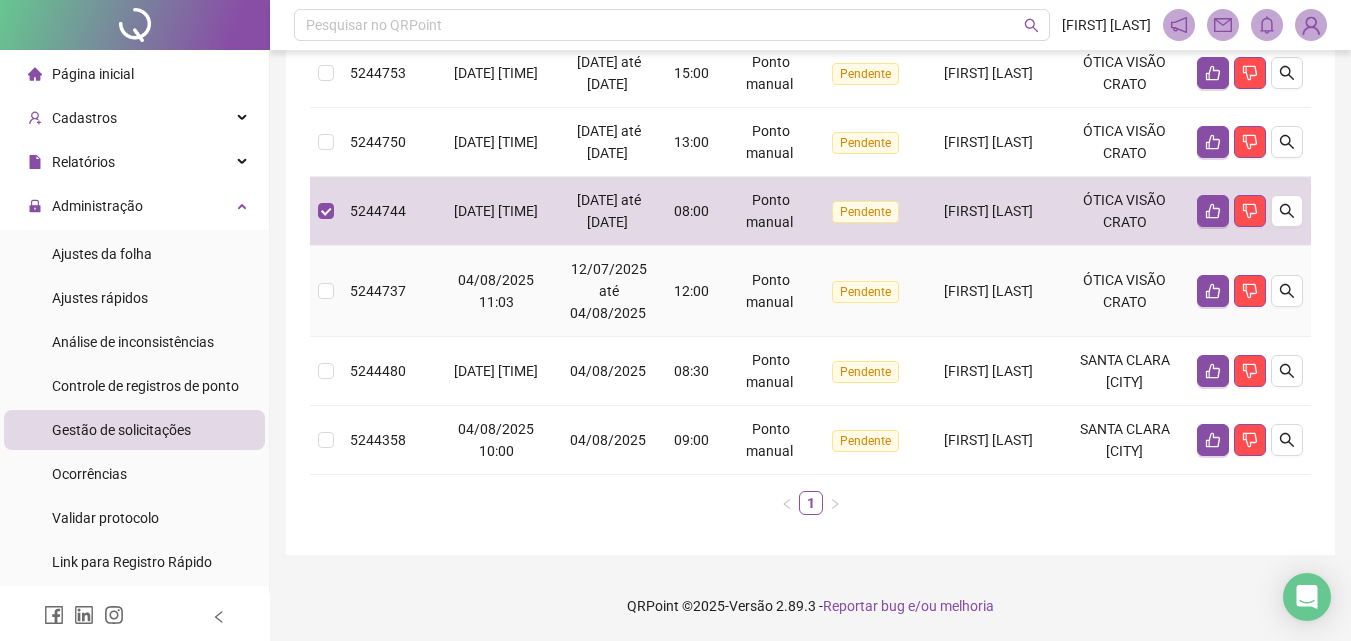 click on "[FIRST] [LAST]" at bounding box center (988, 291) 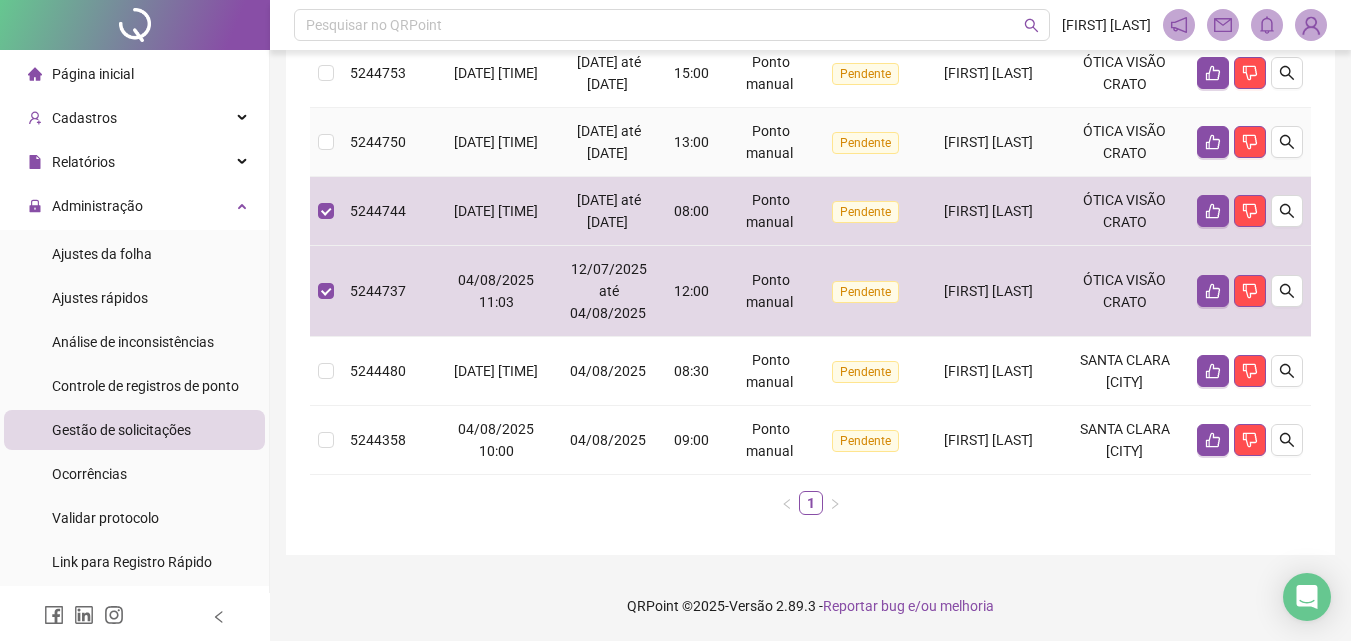 click on "[FIRST] [LAST]" at bounding box center (988, 142) 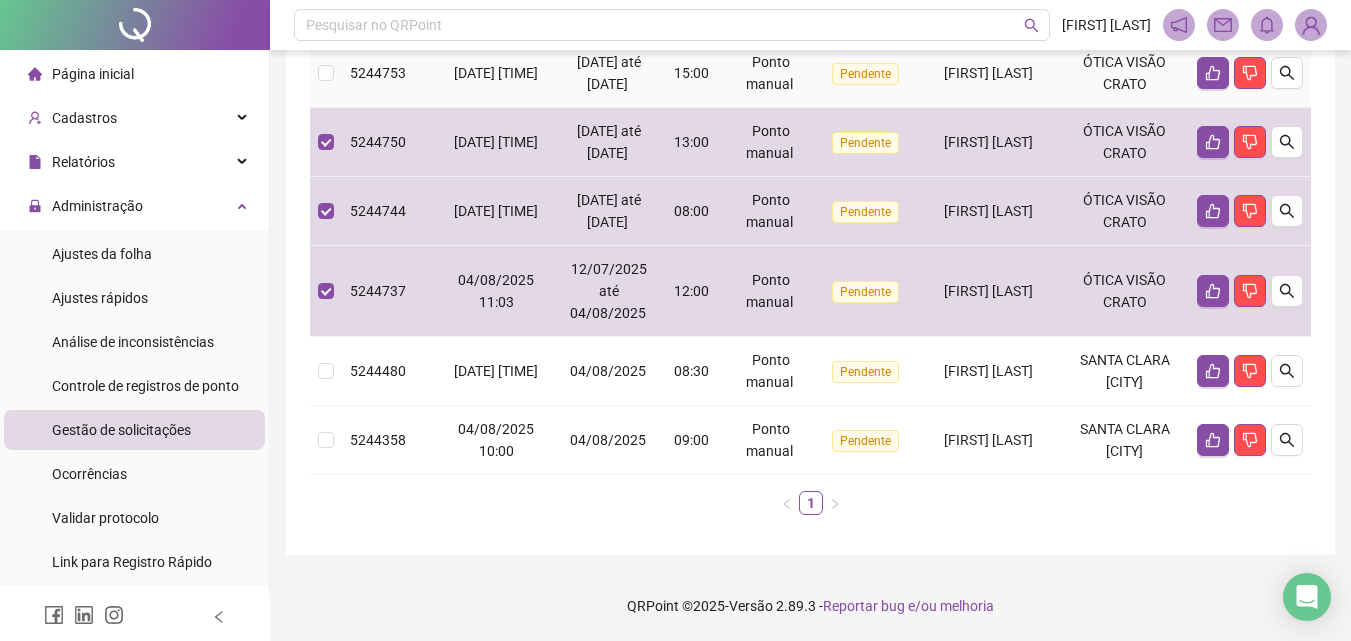 click on "[FIRST] [LAST]" at bounding box center (988, 73) 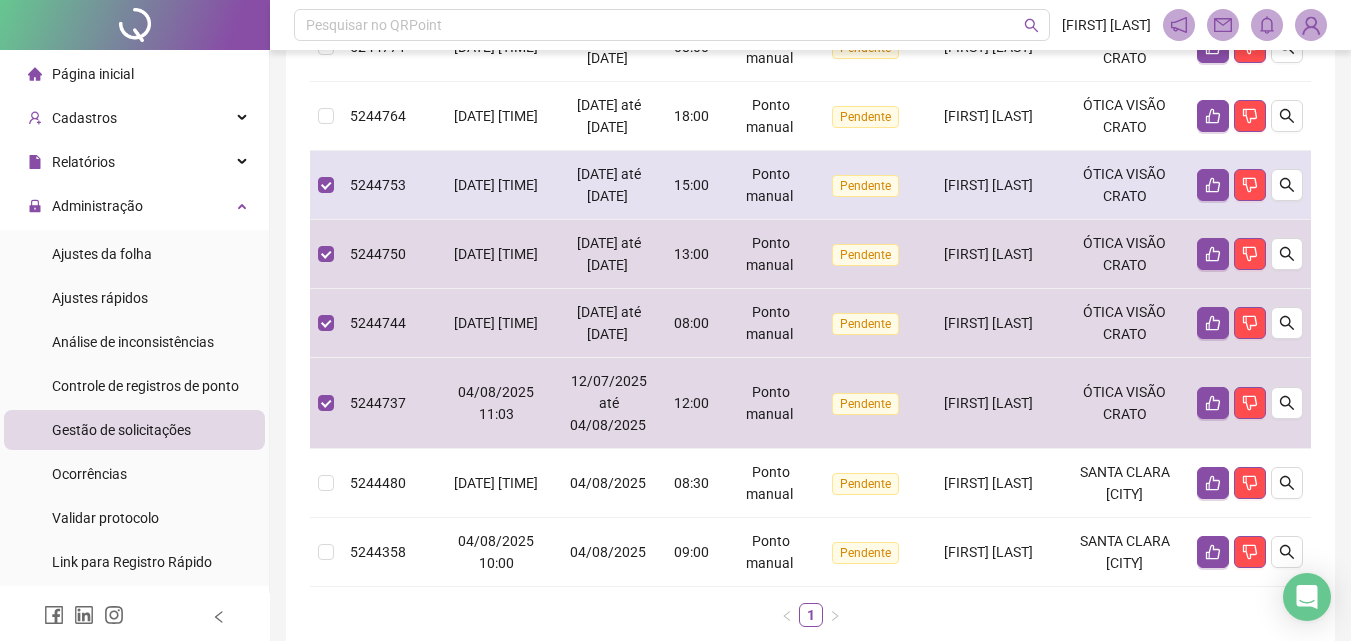 scroll, scrollTop: 422, scrollLeft: 0, axis: vertical 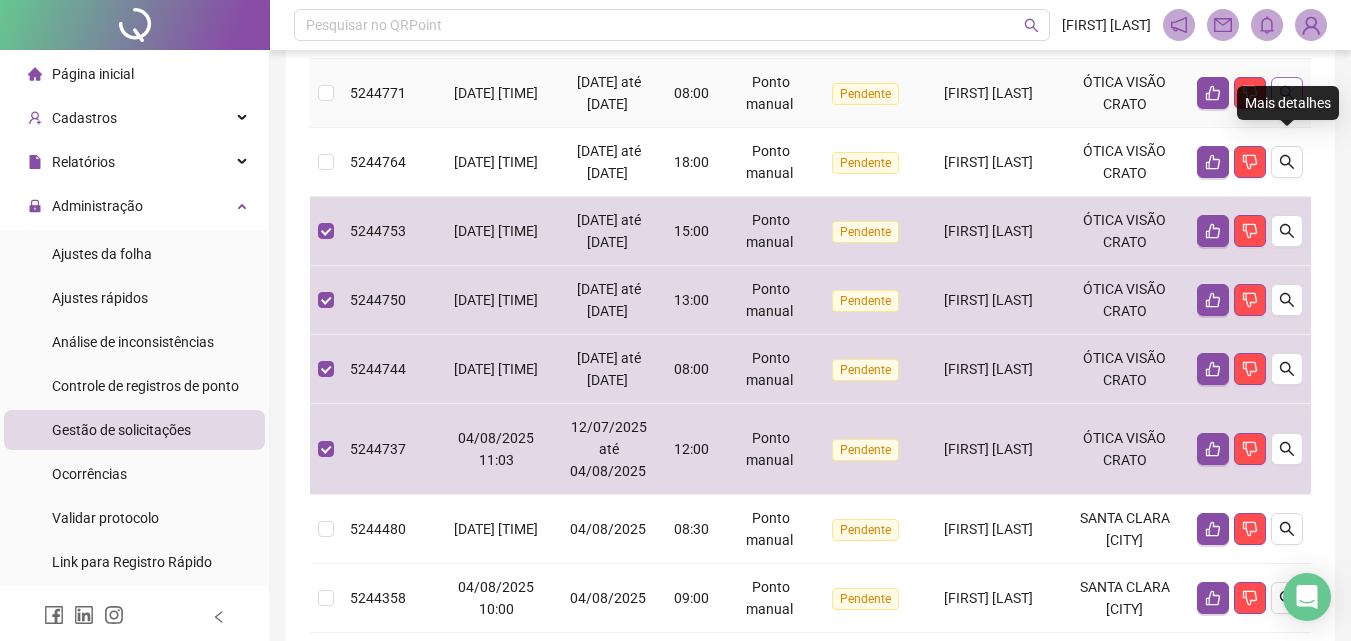 click 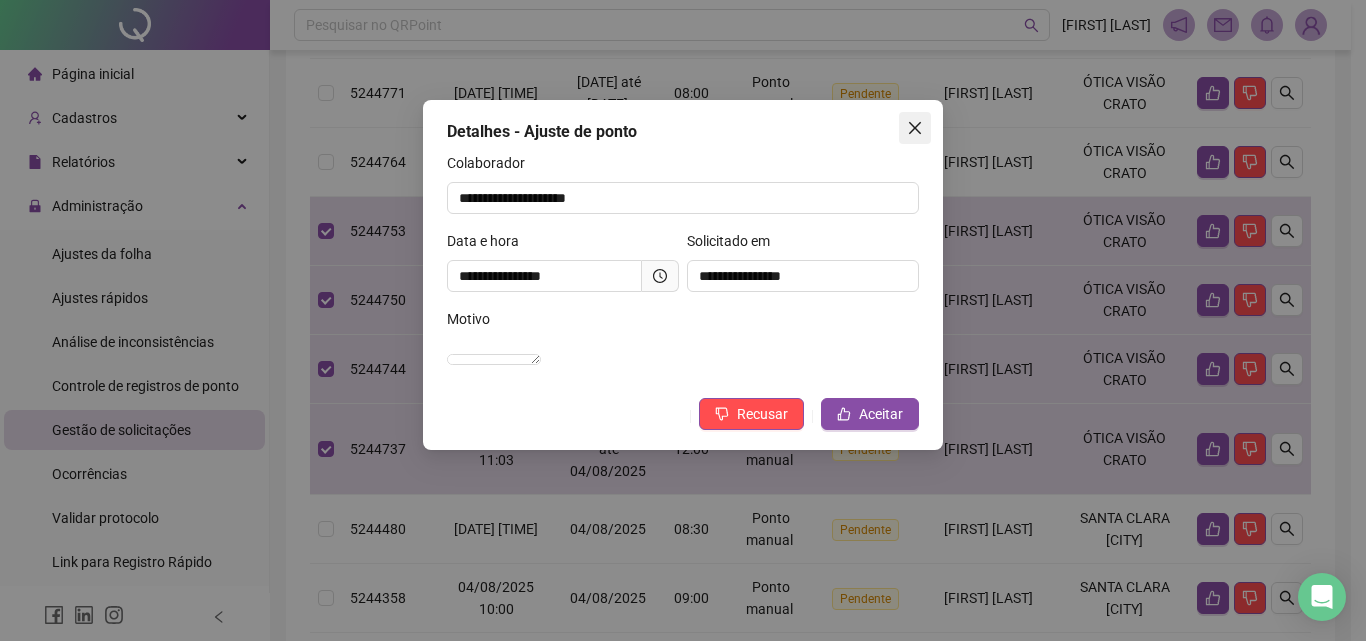 click 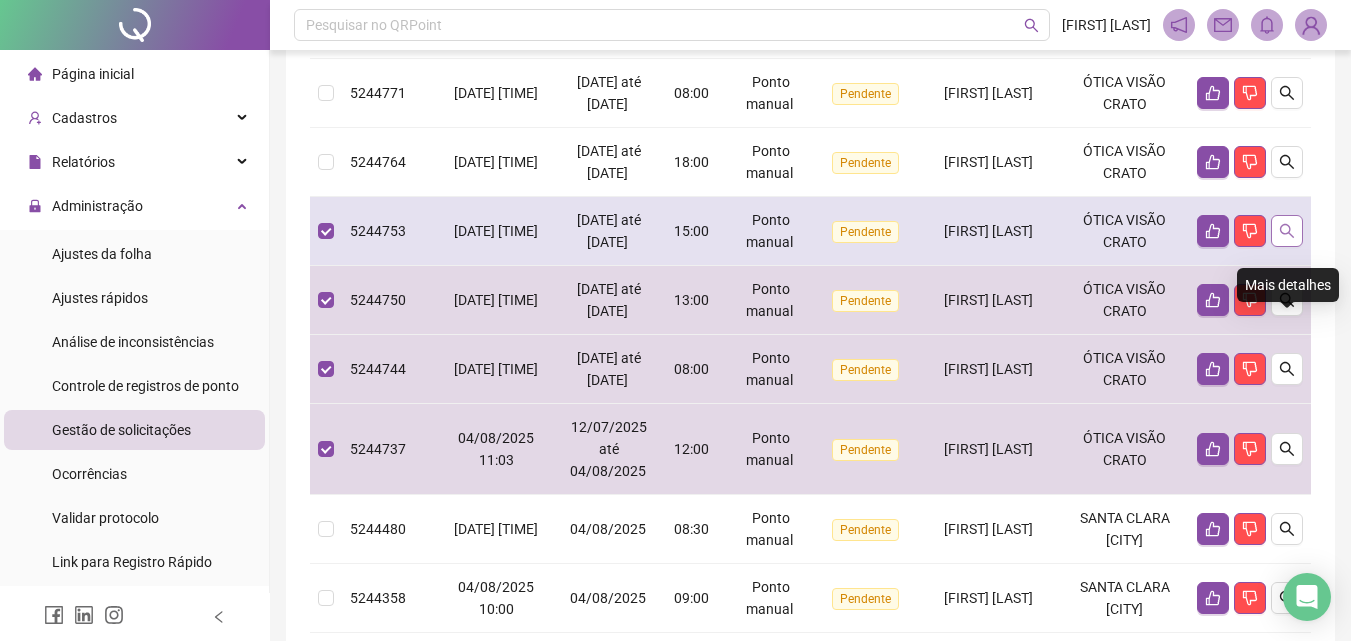 click 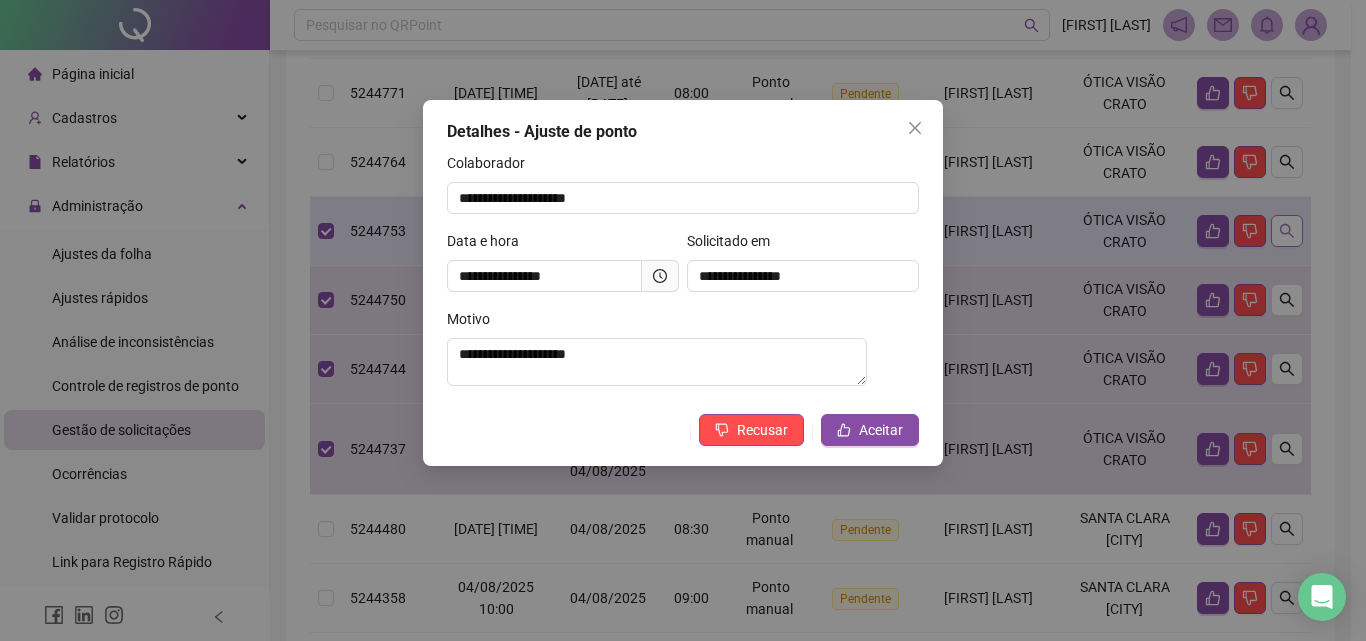 click on "**********" at bounding box center [683, 320] 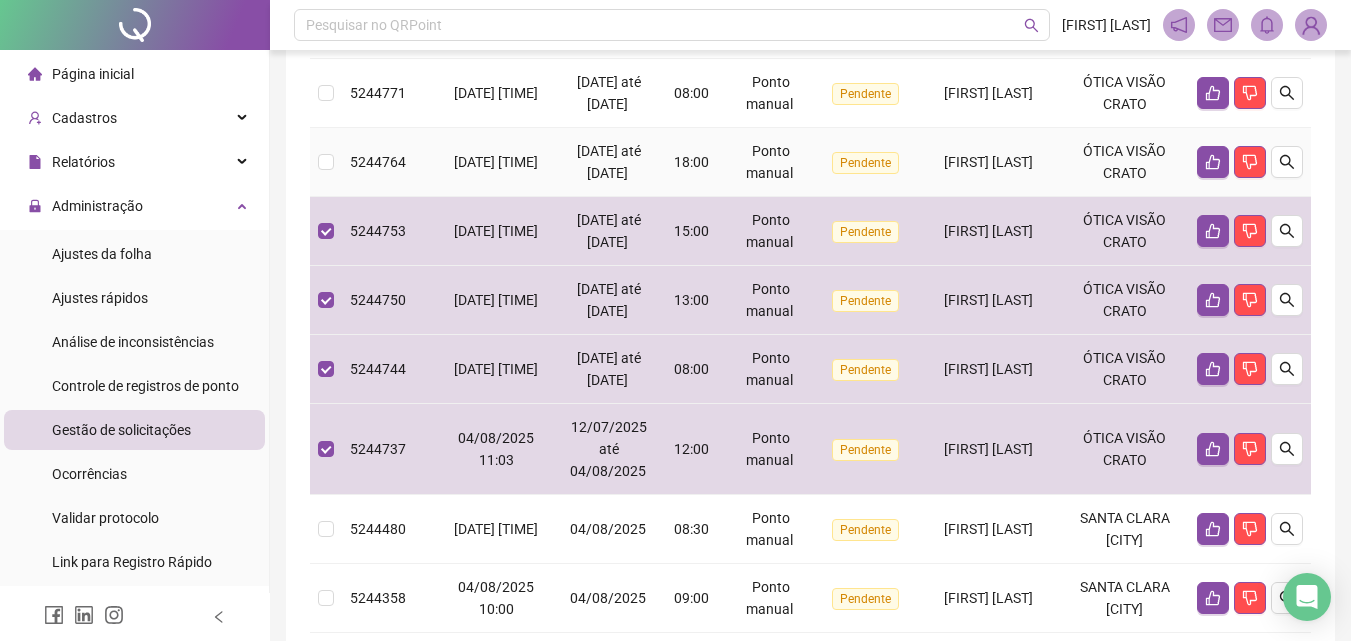 click on "[FIRST] [LAST]" at bounding box center (988, 162) 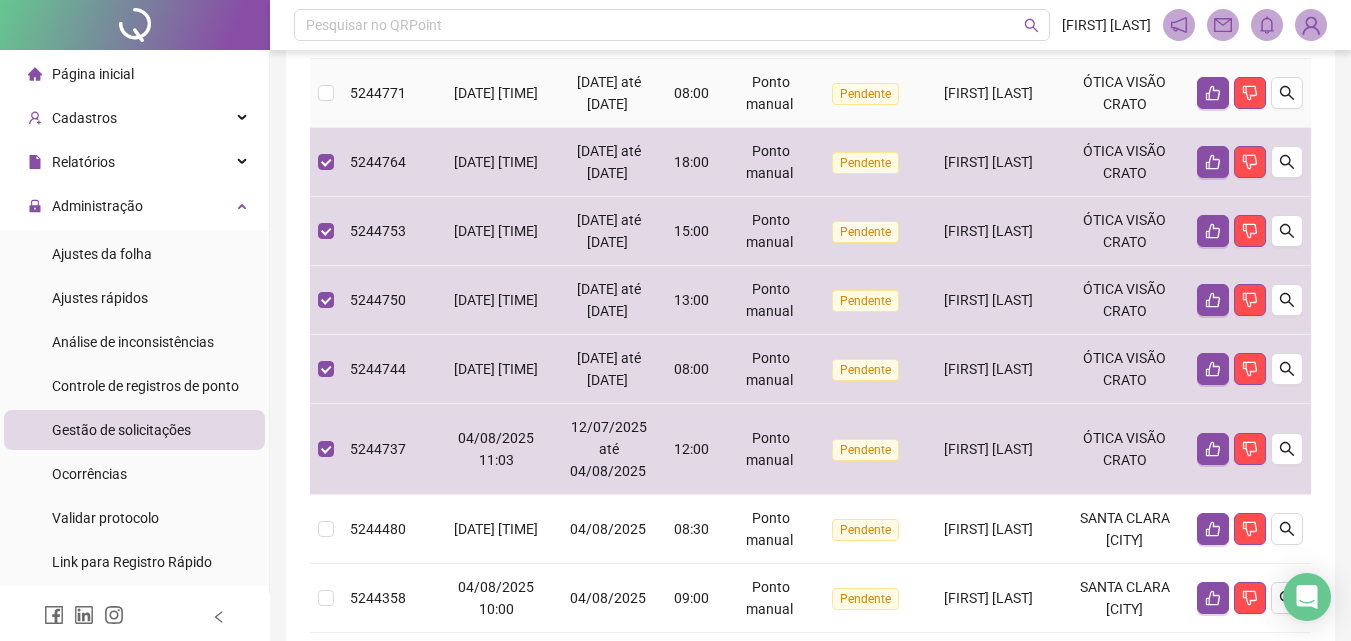 click on "[FIRST] [LAST]" at bounding box center (988, 93) 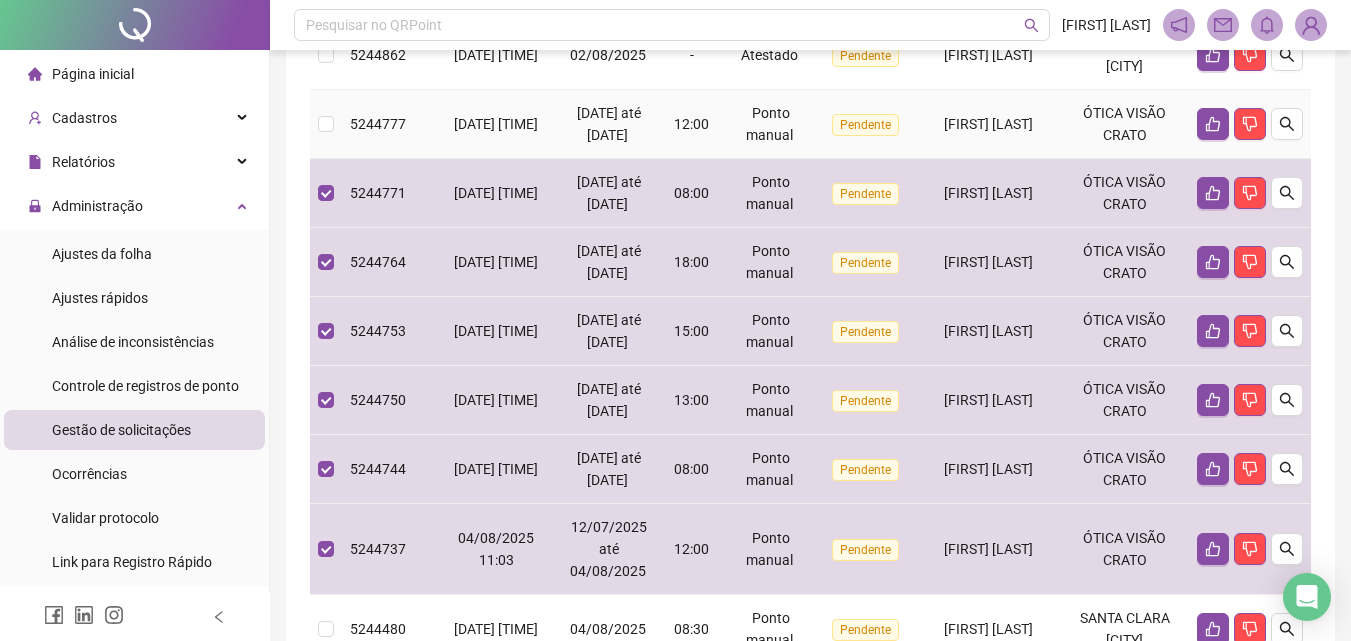 click on "[FIRST] [LAST]" at bounding box center (988, 124) 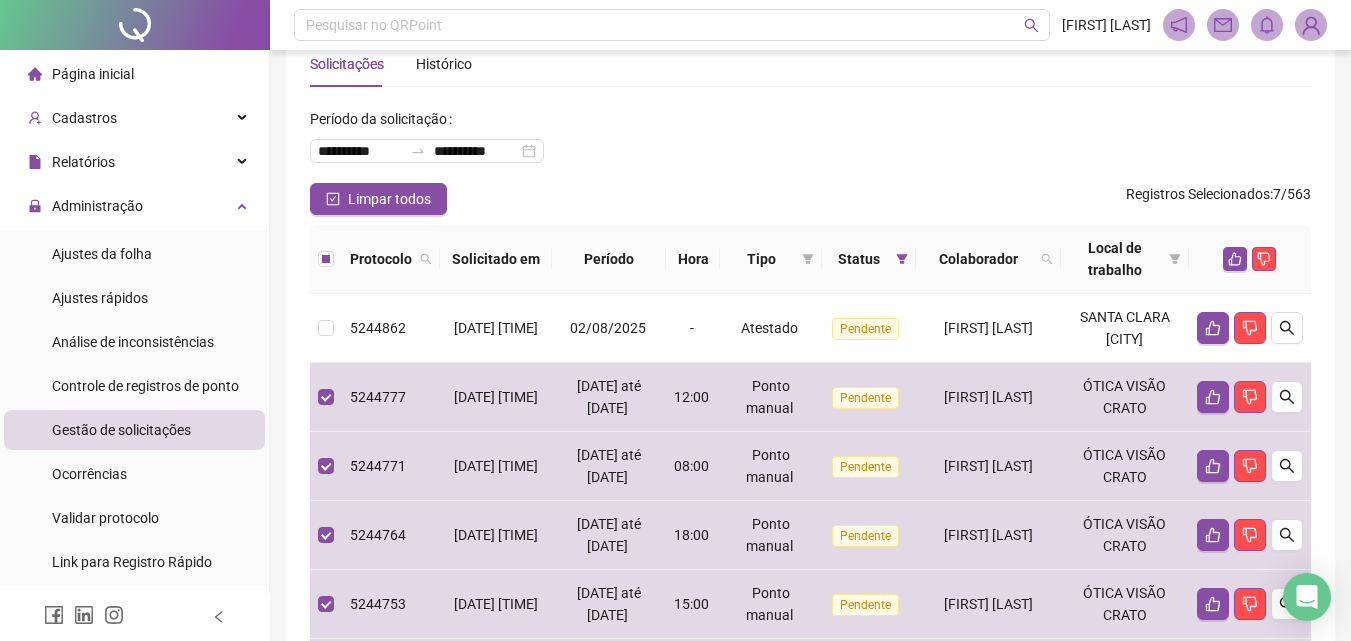 scroll, scrollTop: 0, scrollLeft: 0, axis: both 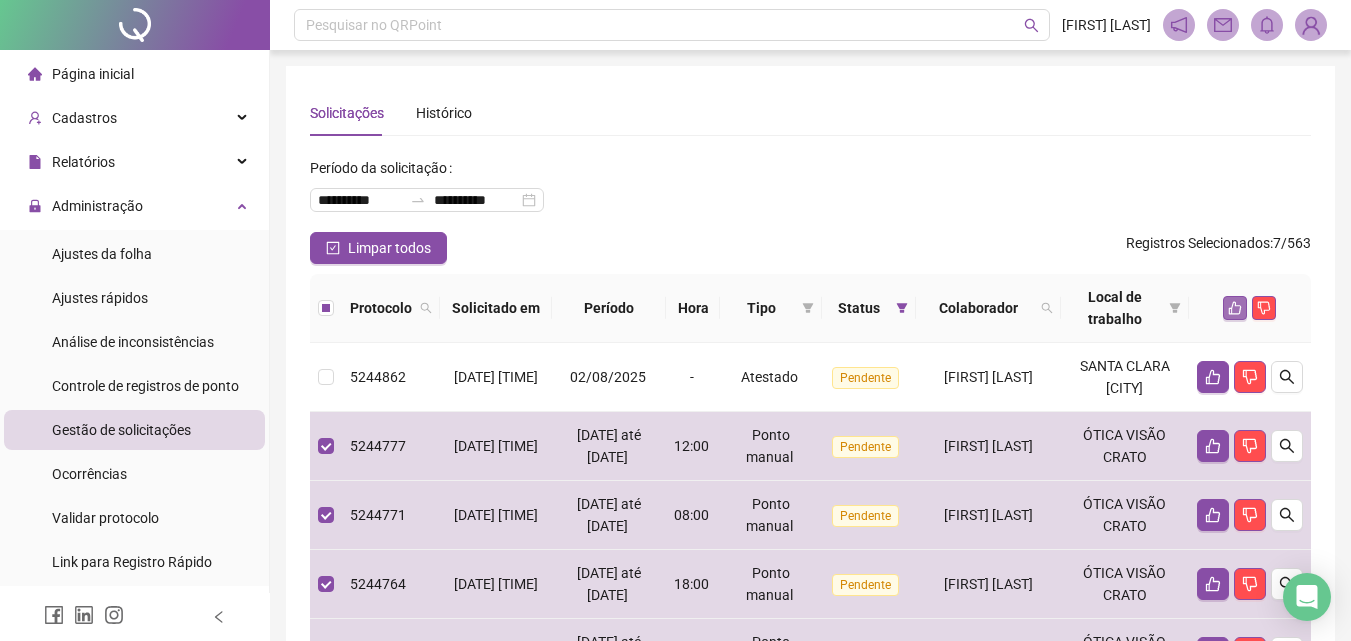 click at bounding box center (1235, 308) 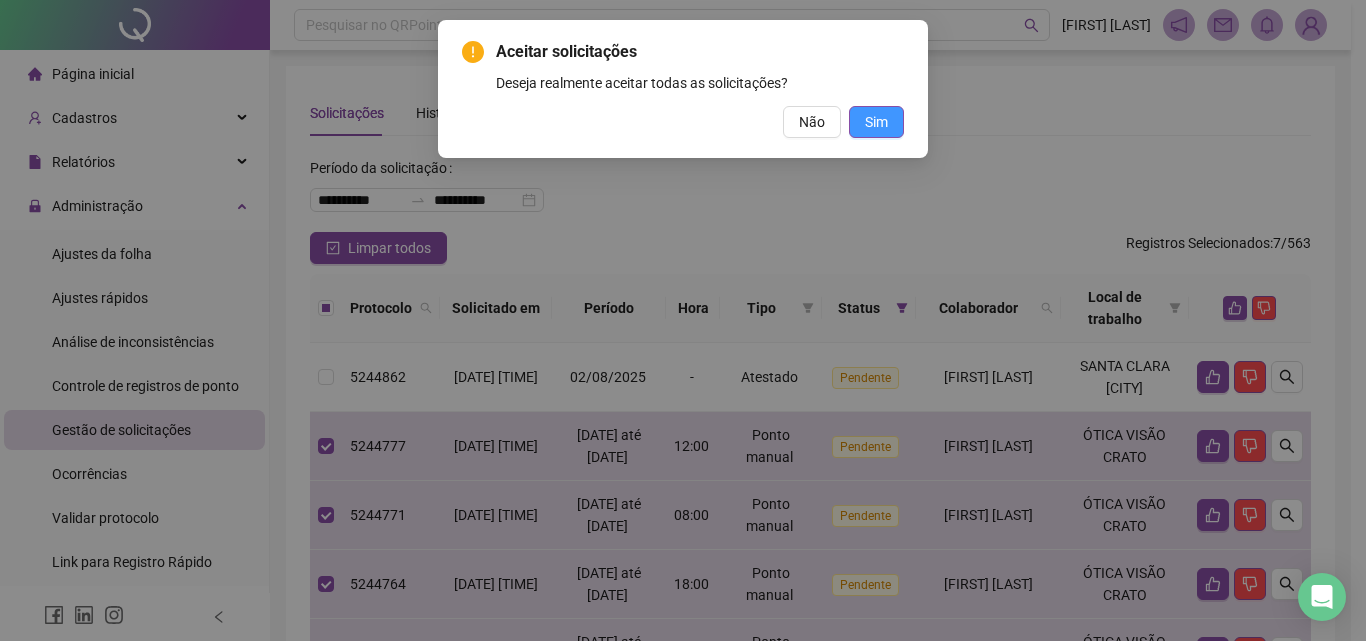 click on "Sim" at bounding box center (876, 122) 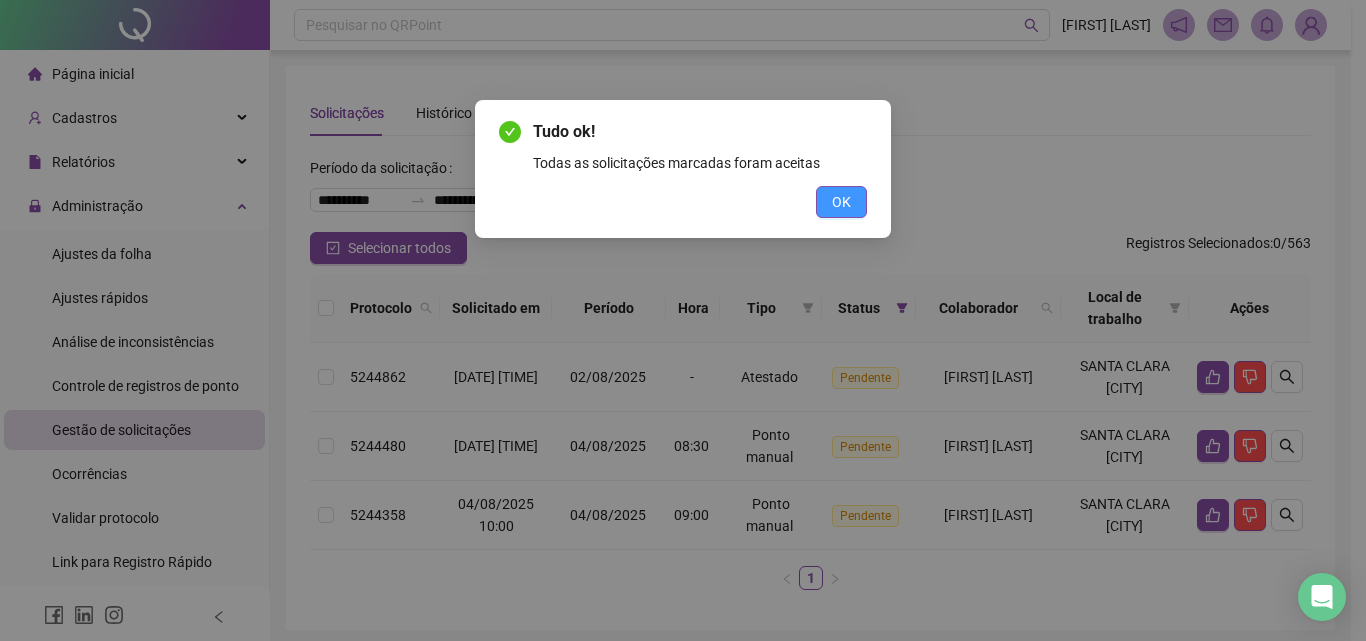 click on "OK" at bounding box center (841, 202) 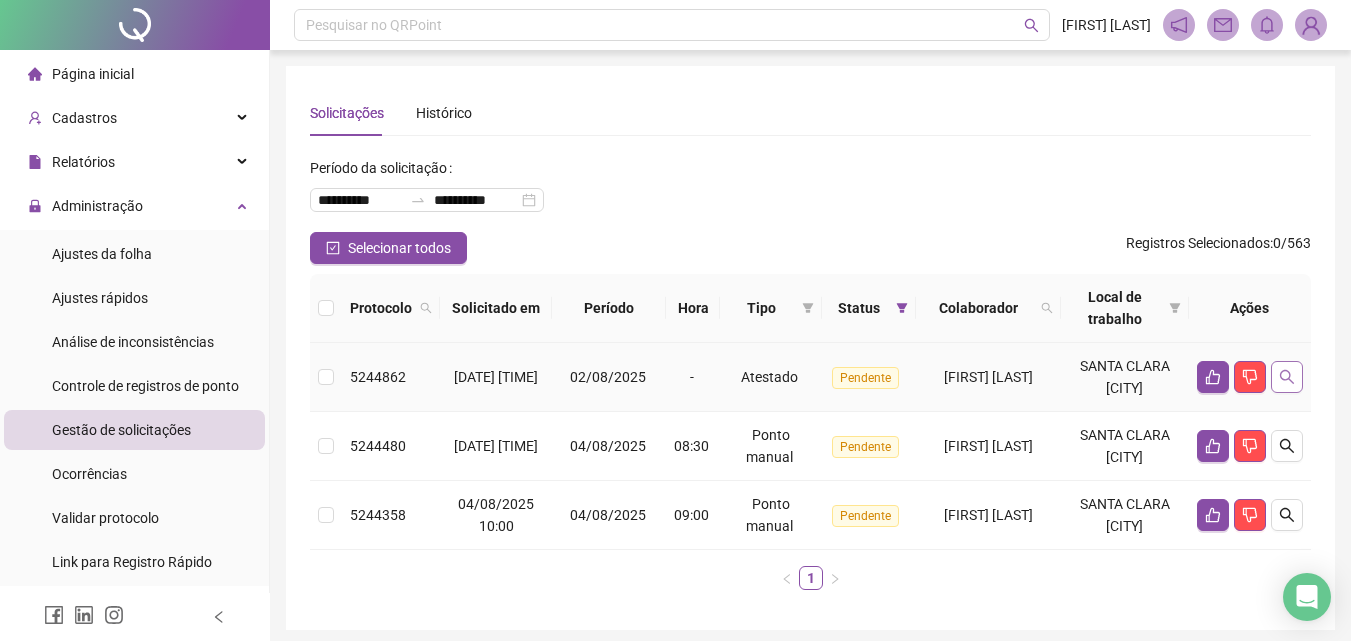 click at bounding box center [1287, 377] 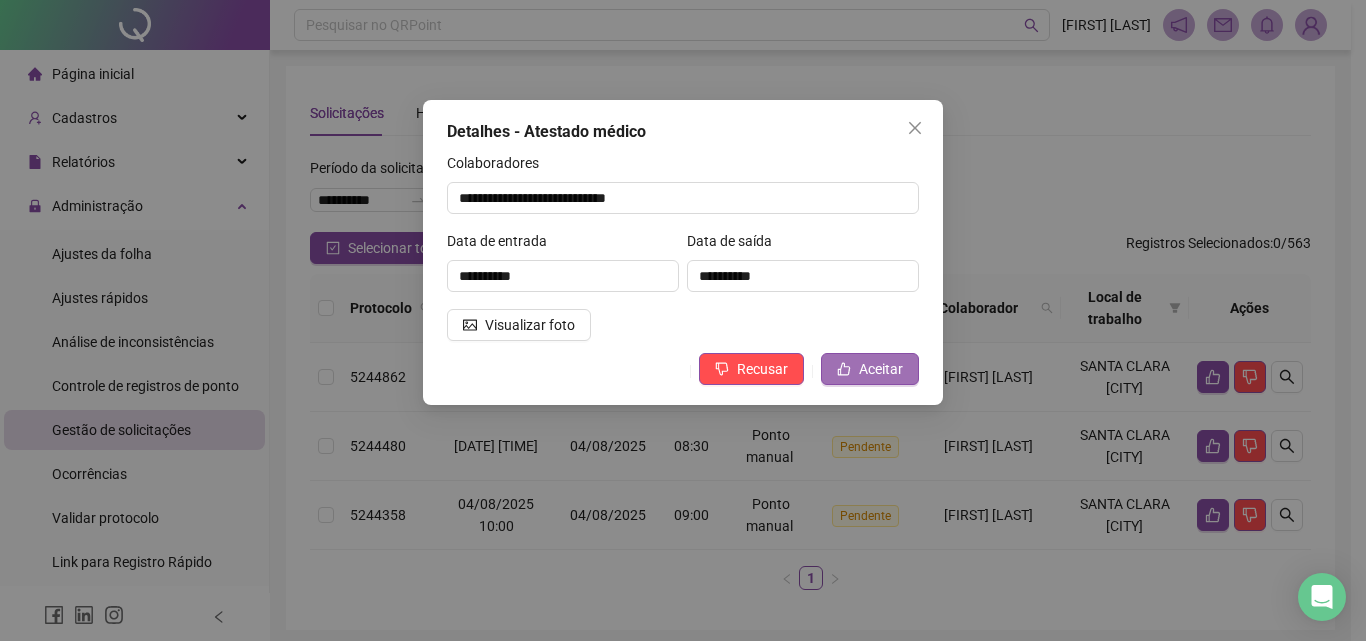 click on "Aceitar" at bounding box center (881, 369) 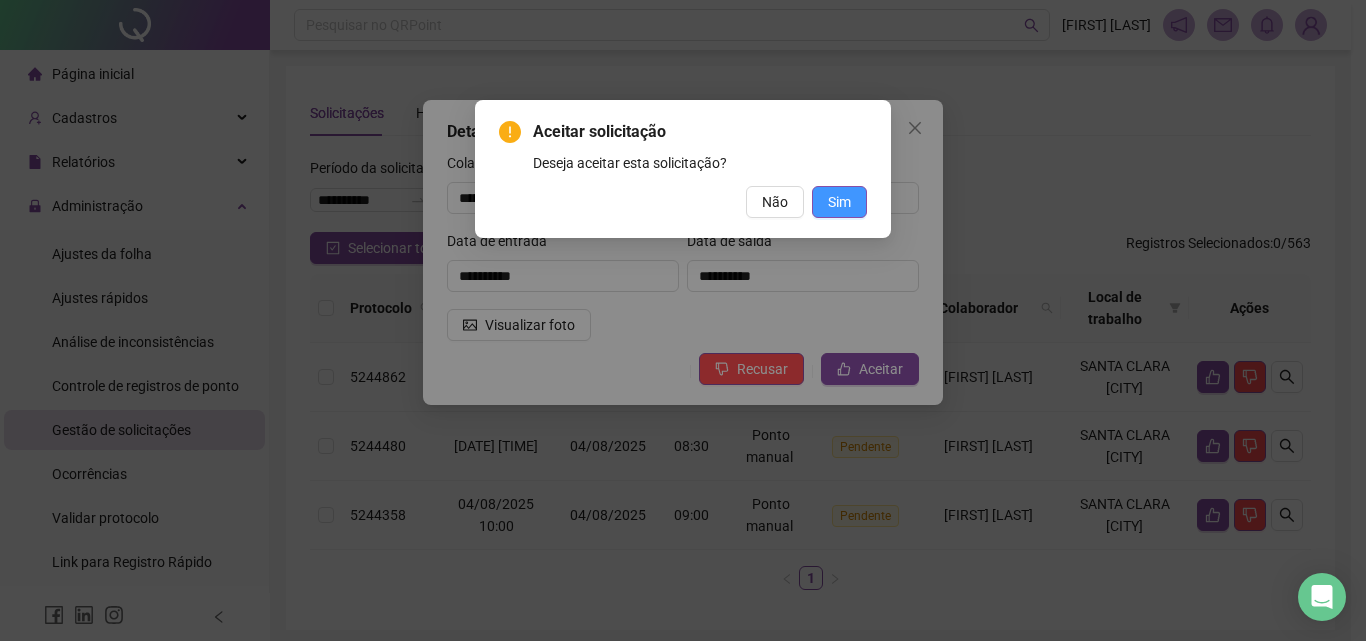 click on "Sim" at bounding box center (839, 202) 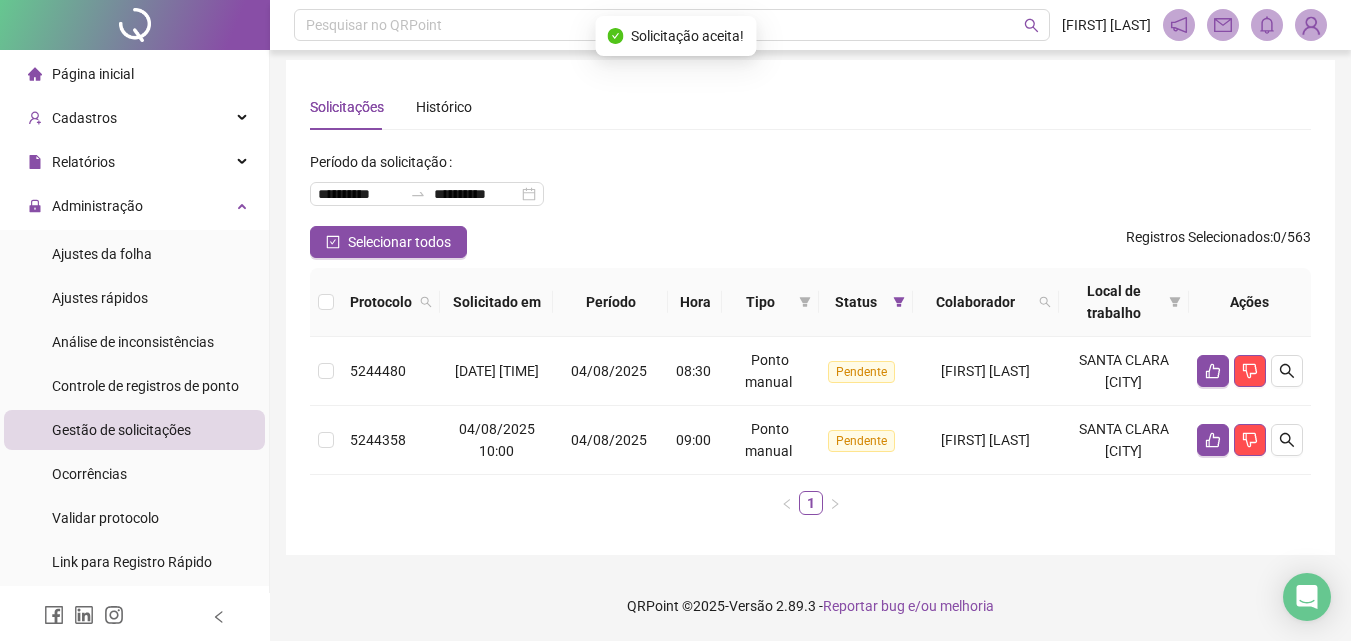 scroll, scrollTop: 28, scrollLeft: 0, axis: vertical 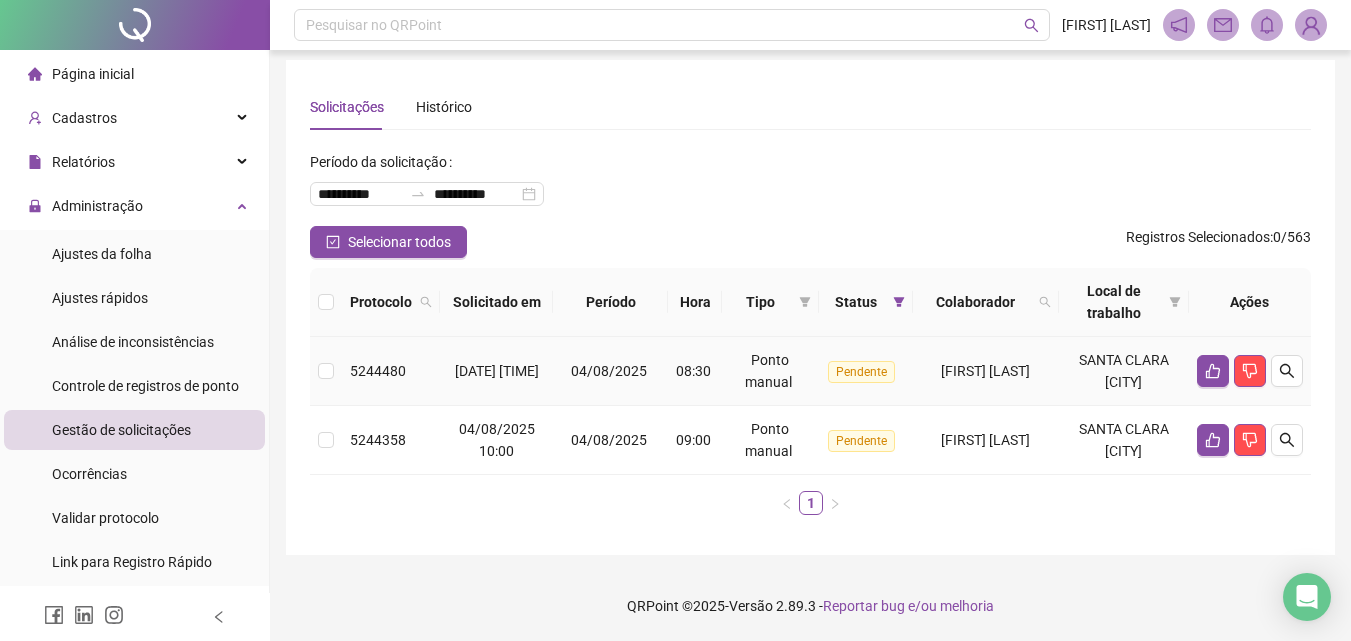 click on "SANTA CLARA [CITY]" at bounding box center [1124, 371] 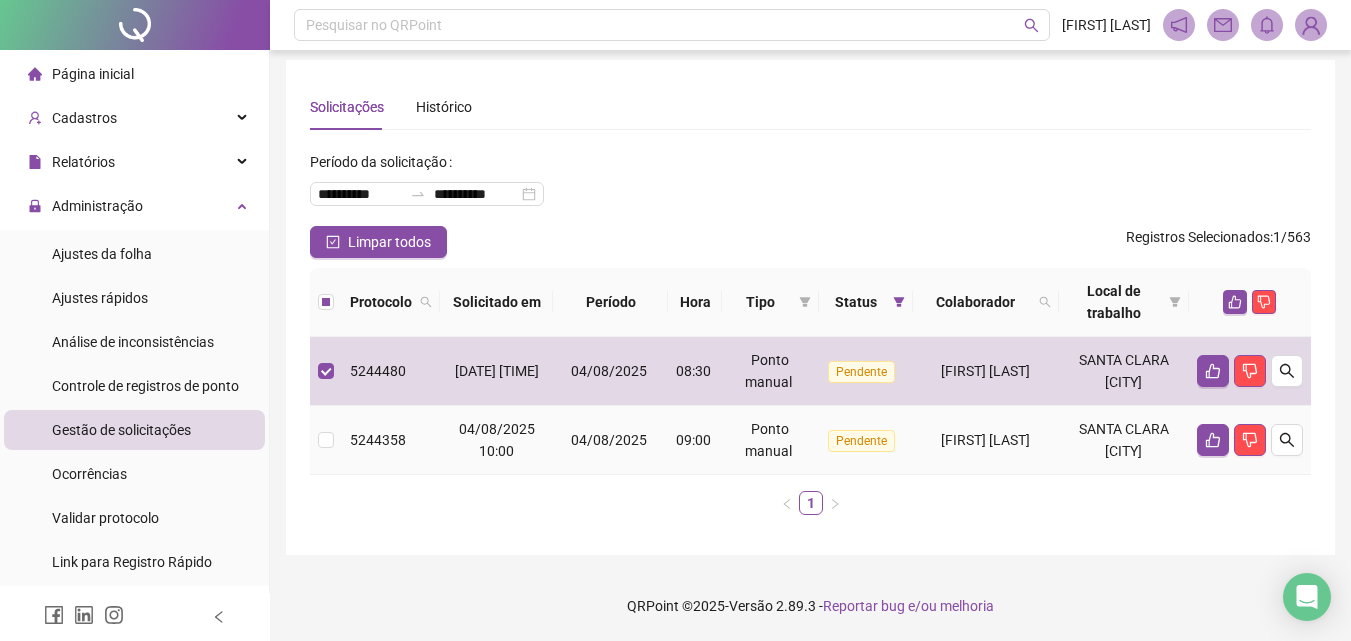 click on "[FIRST] [LAST]" at bounding box center [986, 440] 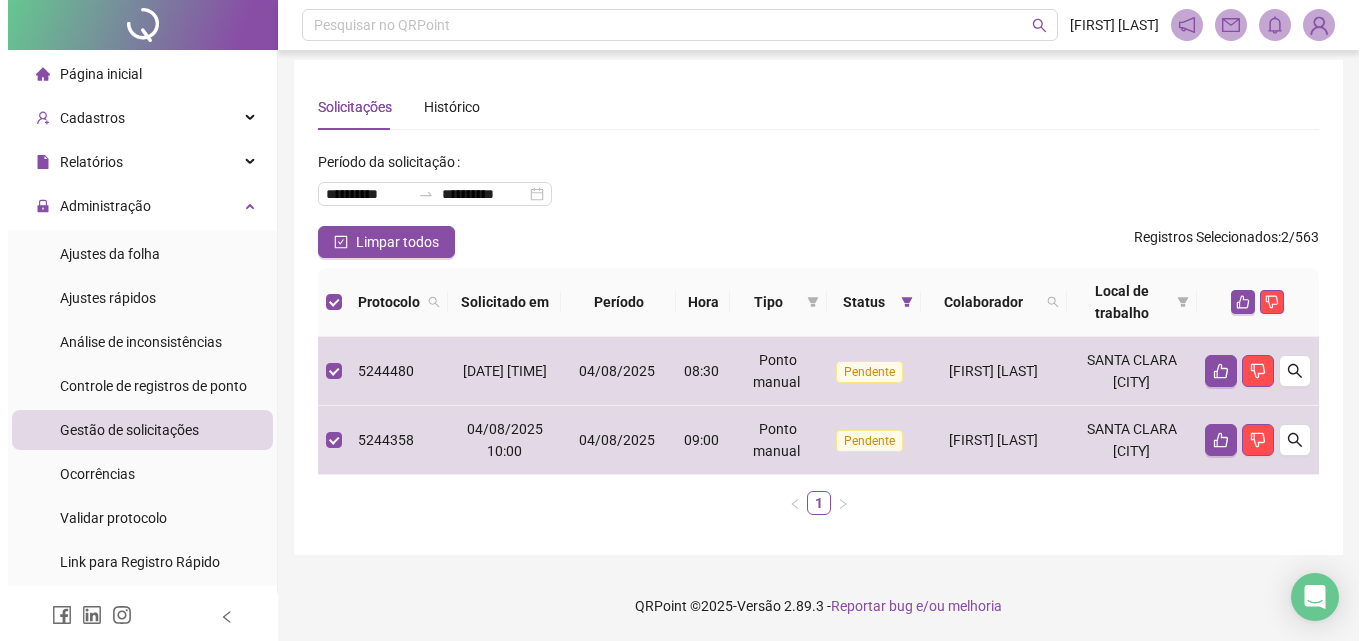 scroll, scrollTop: 0, scrollLeft: 0, axis: both 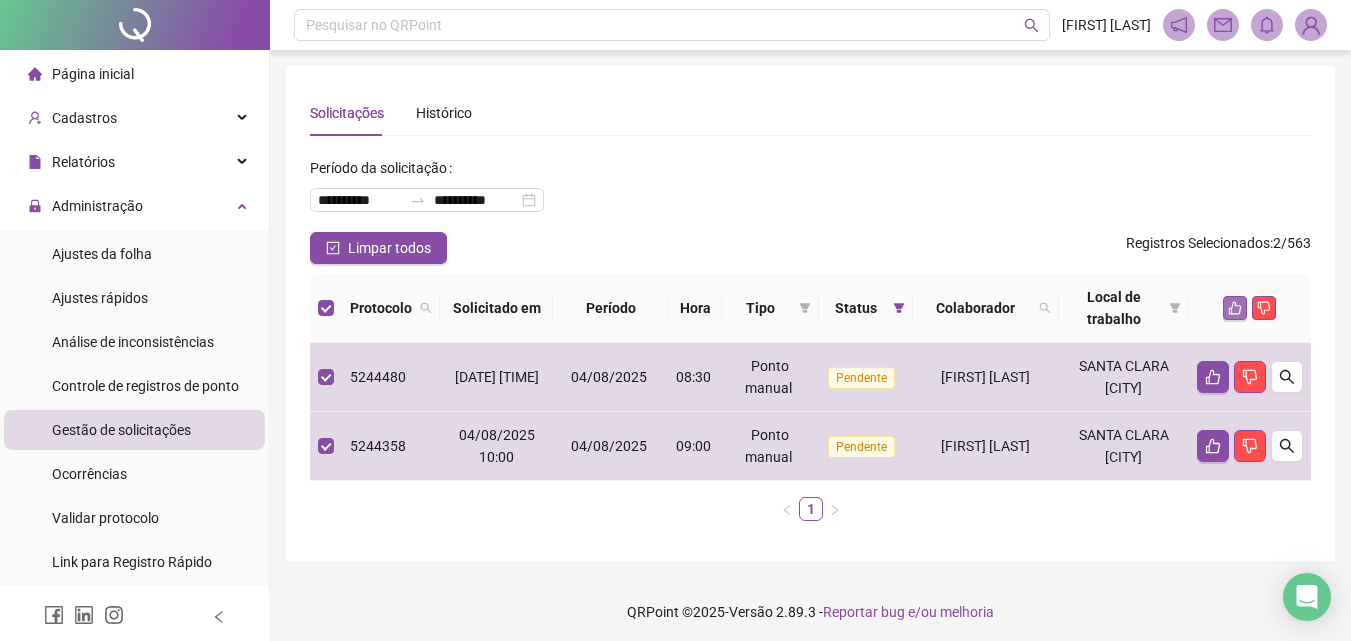 click at bounding box center (1235, 308) 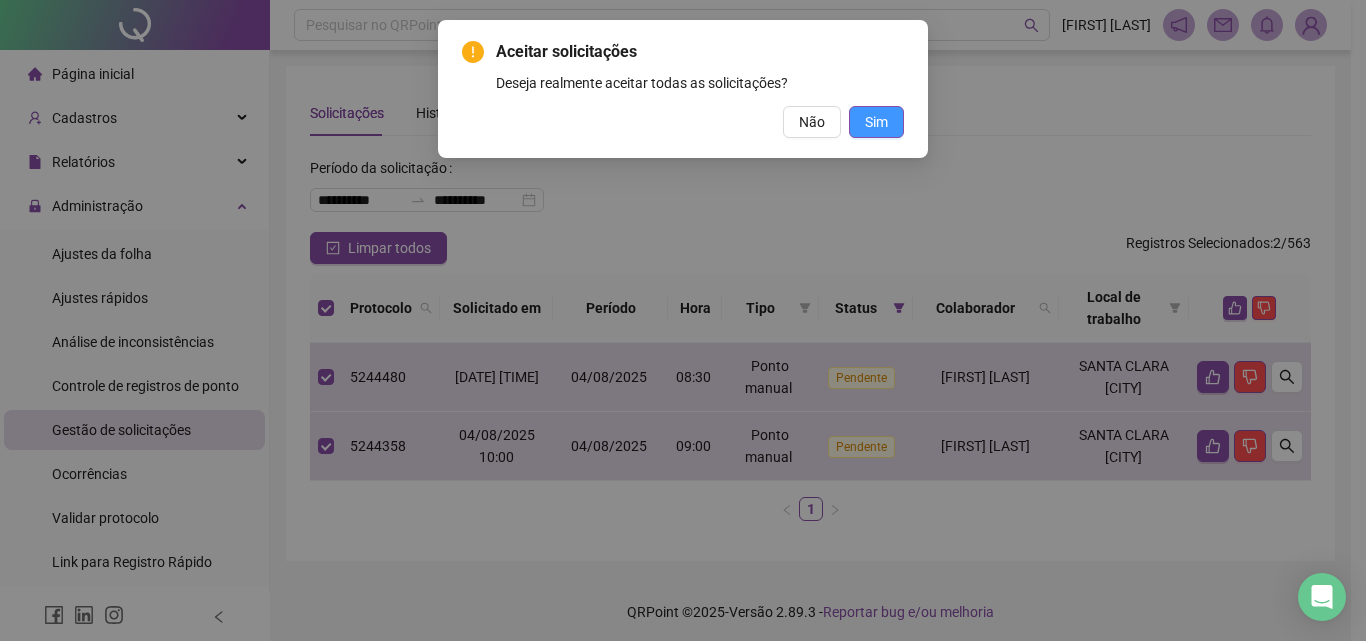 click on "Sim" at bounding box center [876, 122] 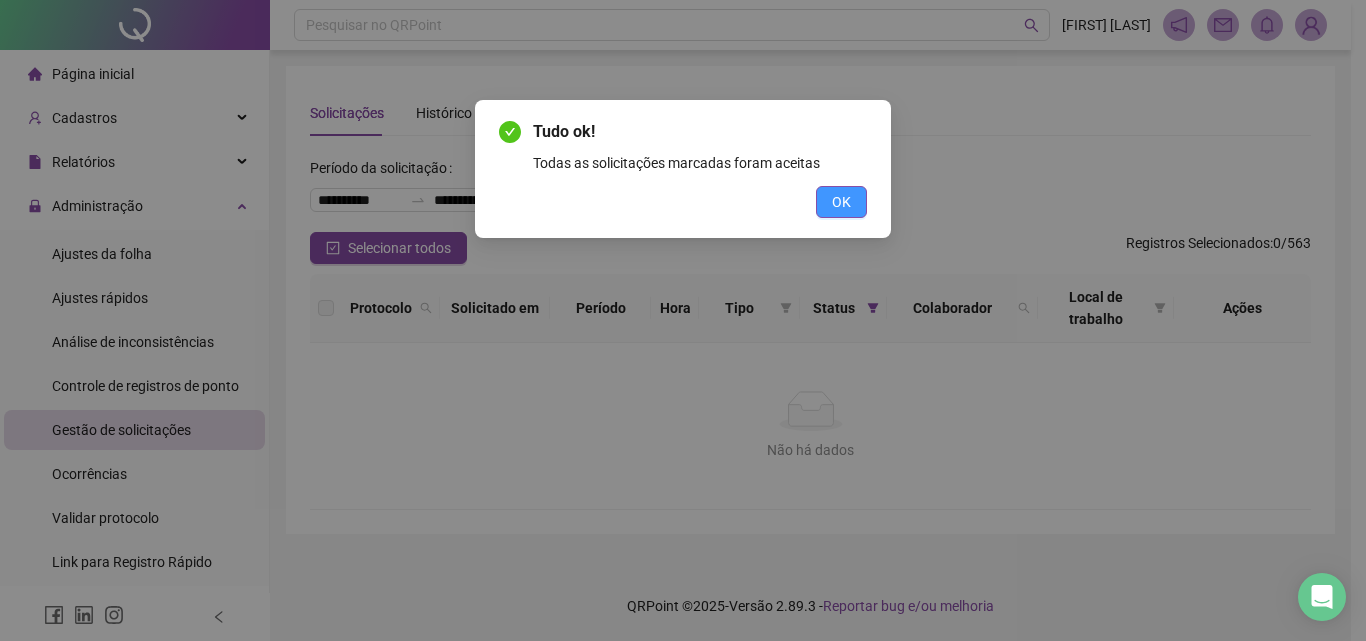 click on "OK" at bounding box center (841, 202) 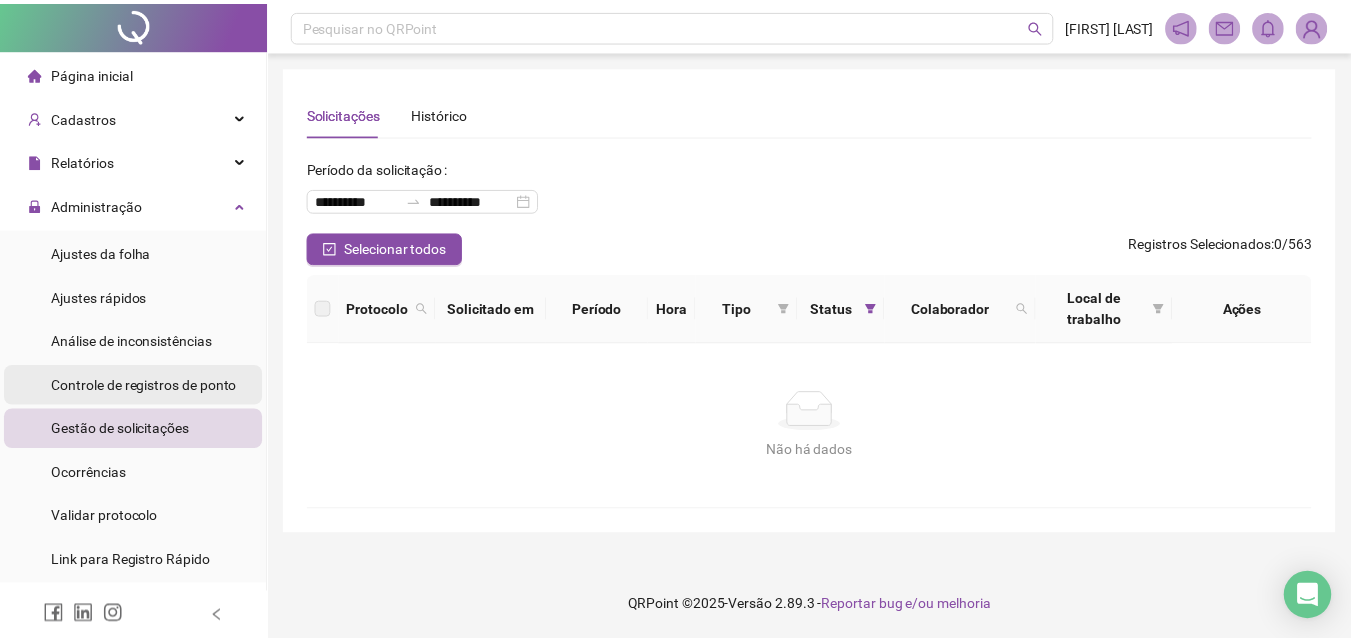 scroll, scrollTop: 0, scrollLeft: 0, axis: both 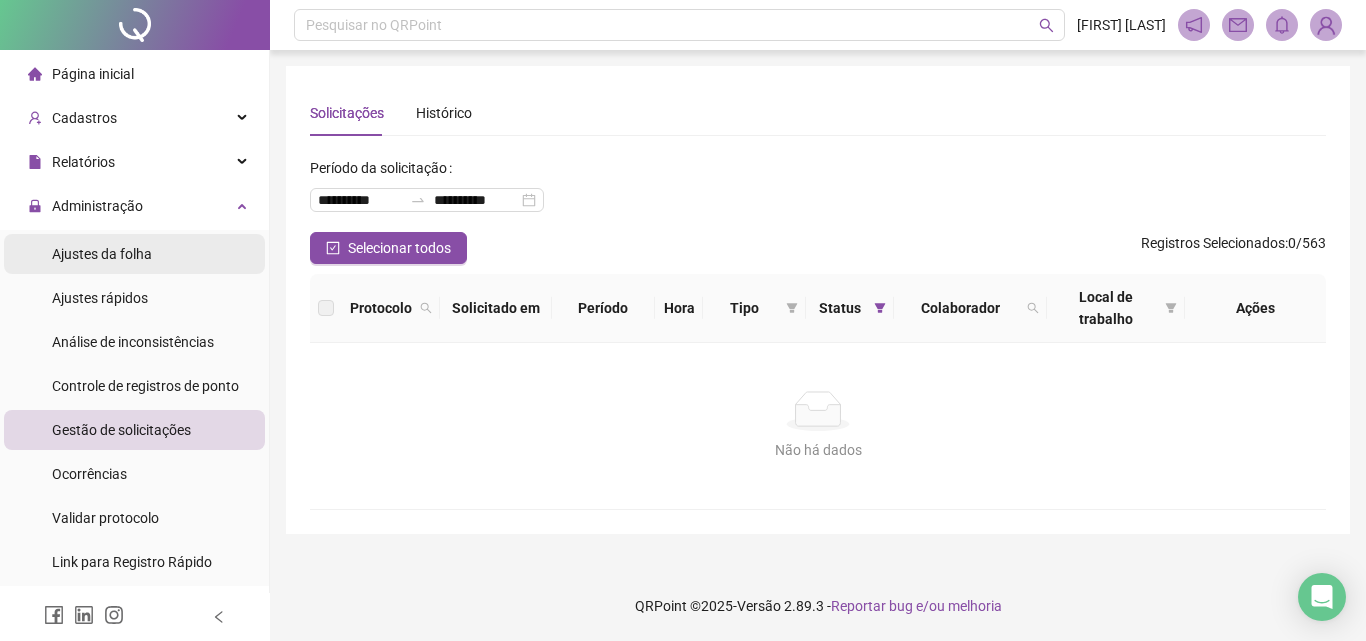 click on "Ajustes da folha" at bounding box center [134, 254] 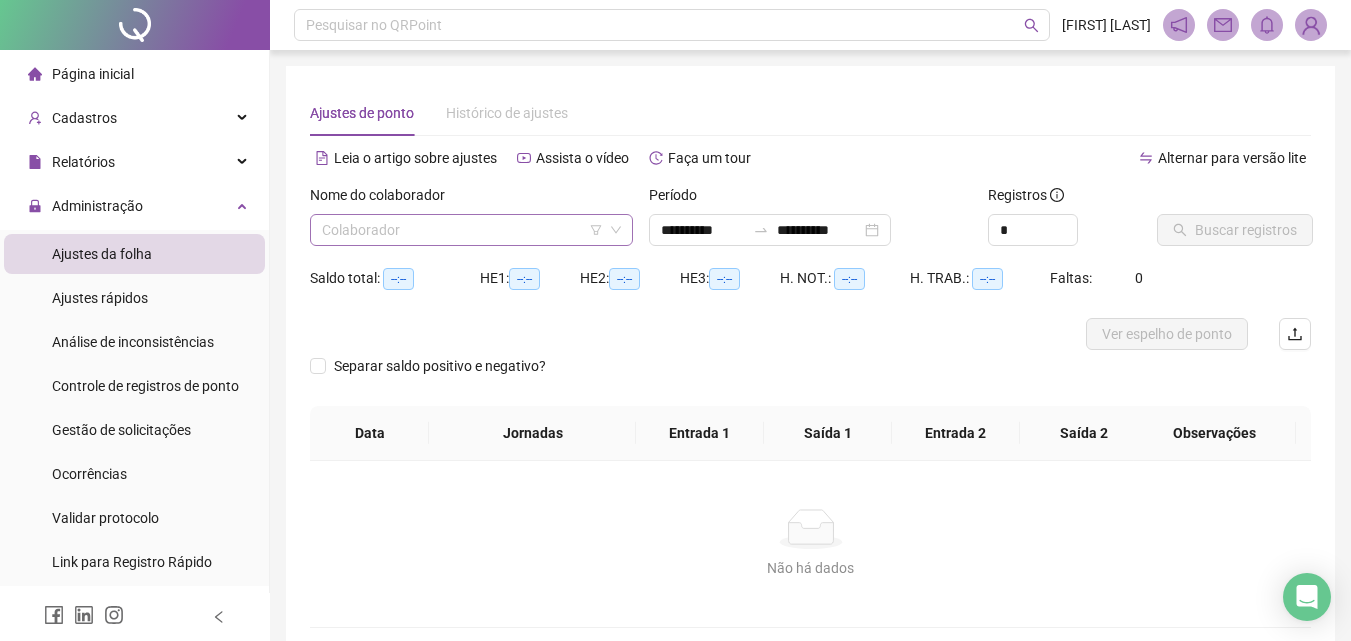 click at bounding box center [462, 230] 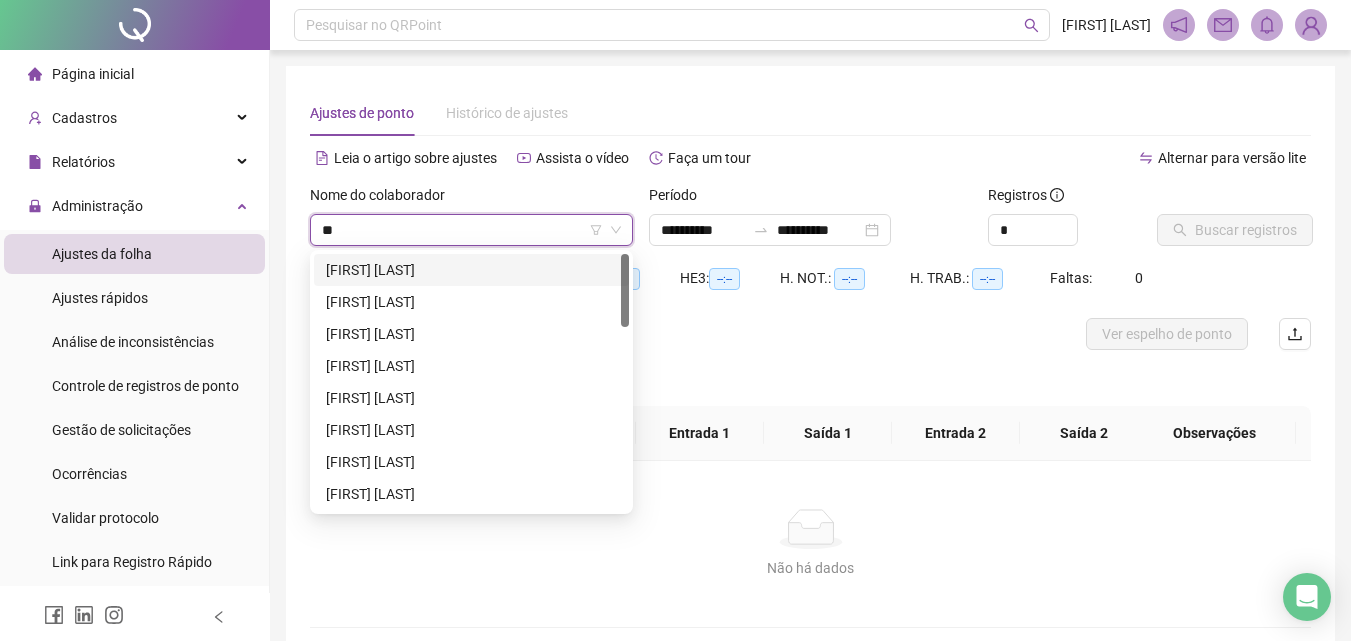 type on "***" 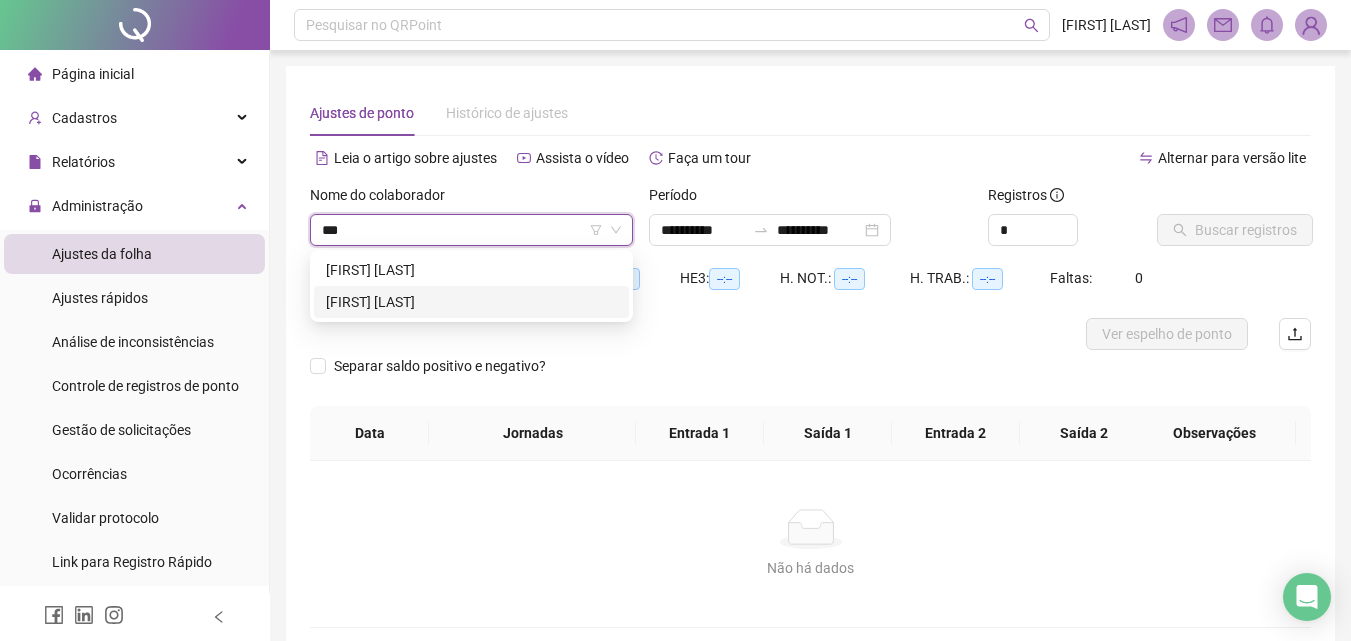 click on "[FIRST] [LAST]" at bounding box center (471, 302) 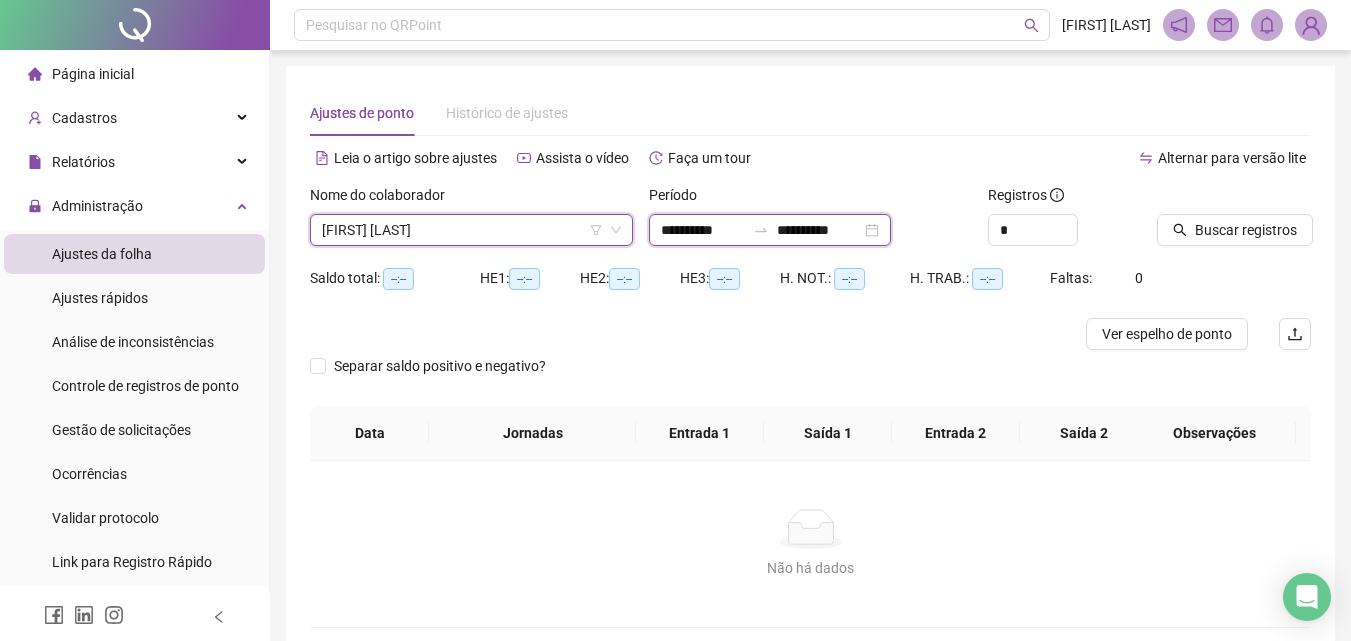 click on "**********" at bounding box center [703, 230] 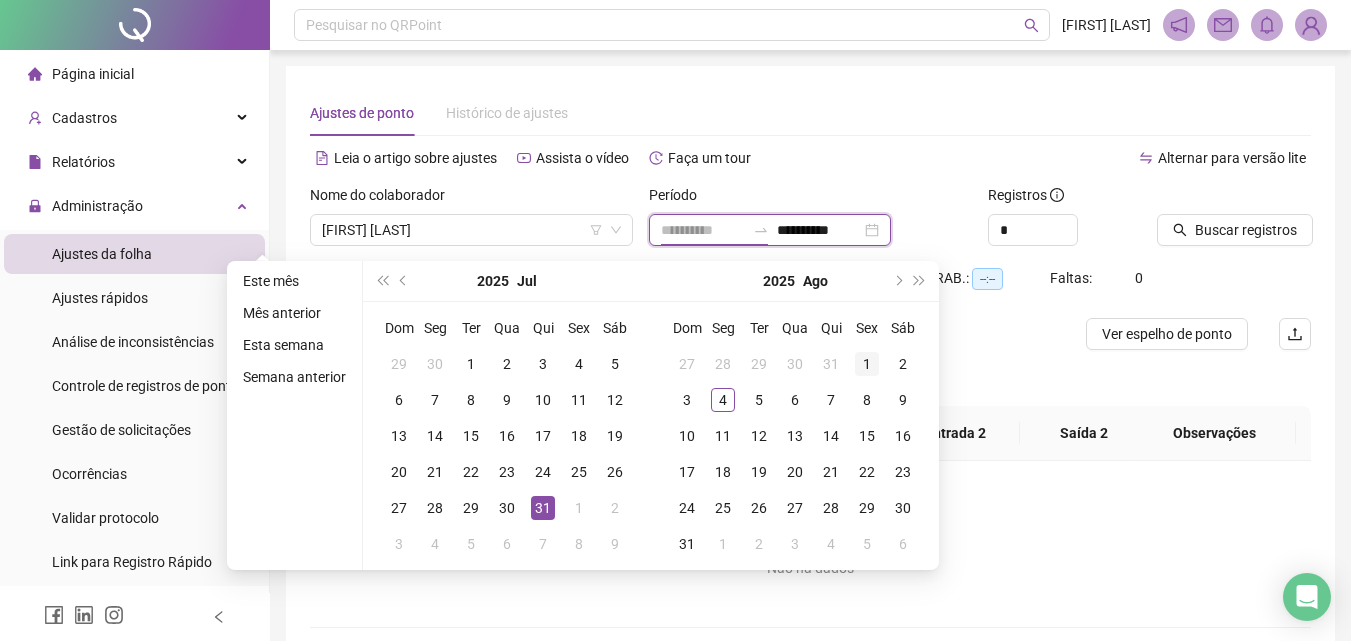 type on "**********" 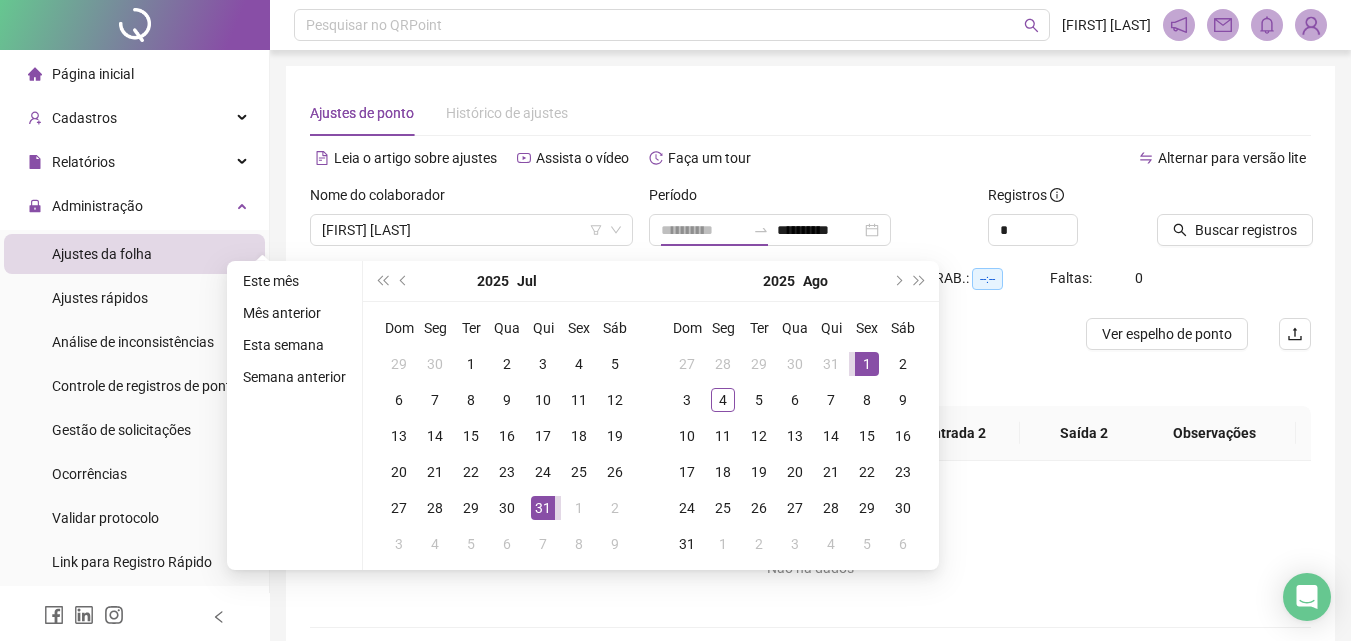 click on "1" at bounding box center (867, 364) 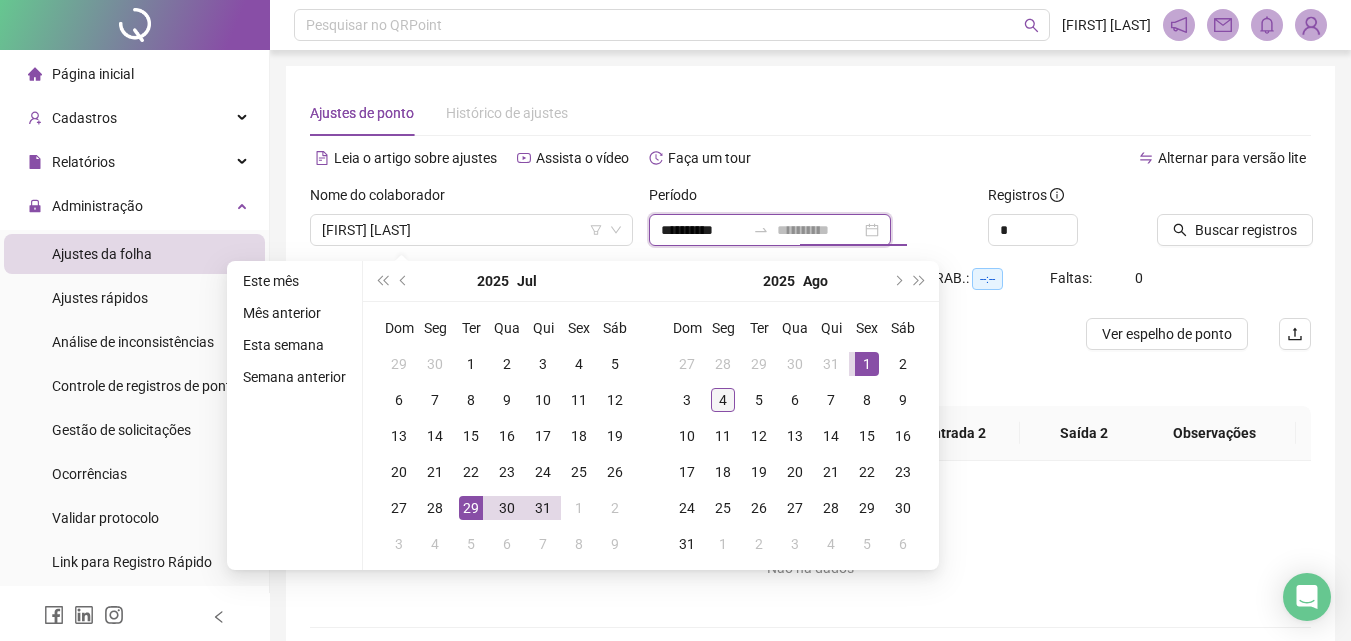 type on "**********" 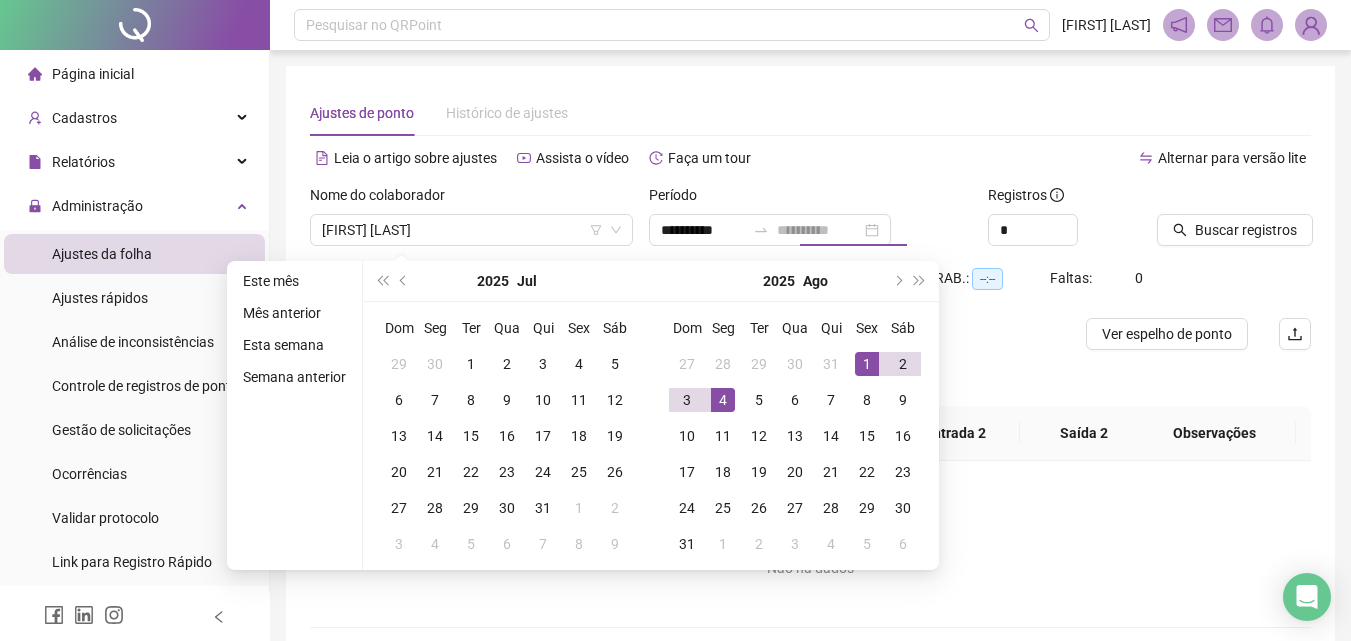 click on "4" at bounding box center (723, 400) 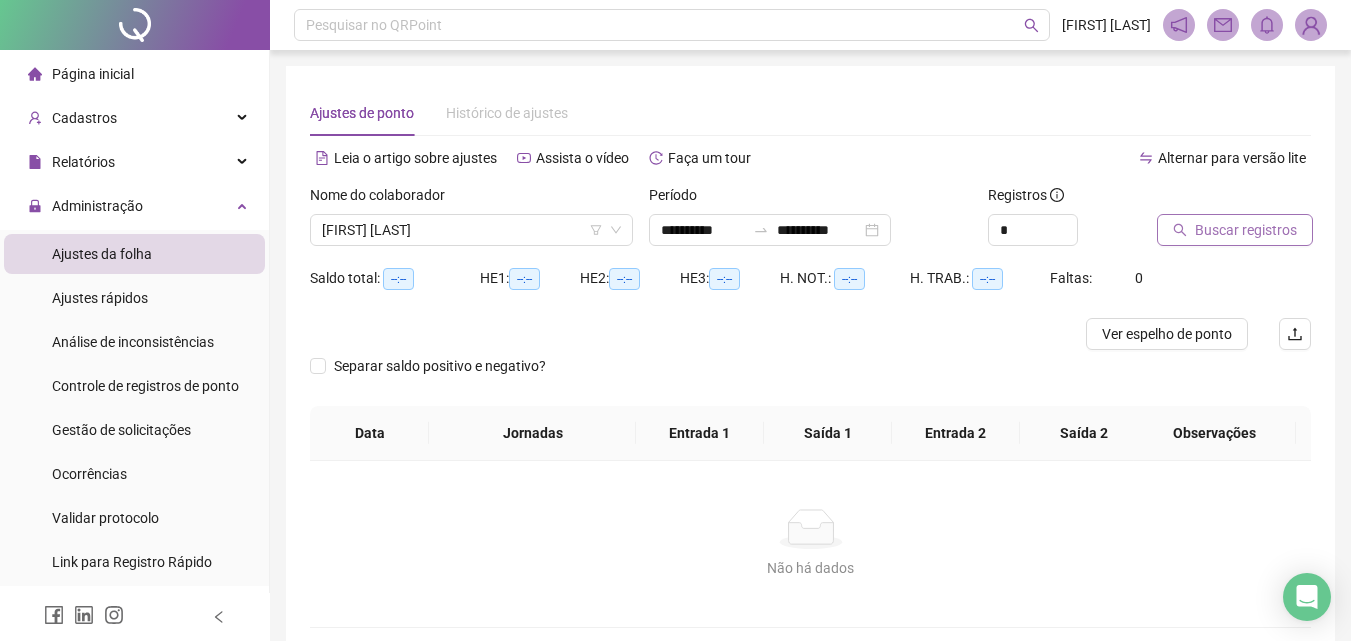click on "Buscar registros" at bounding box center (1246, 230) 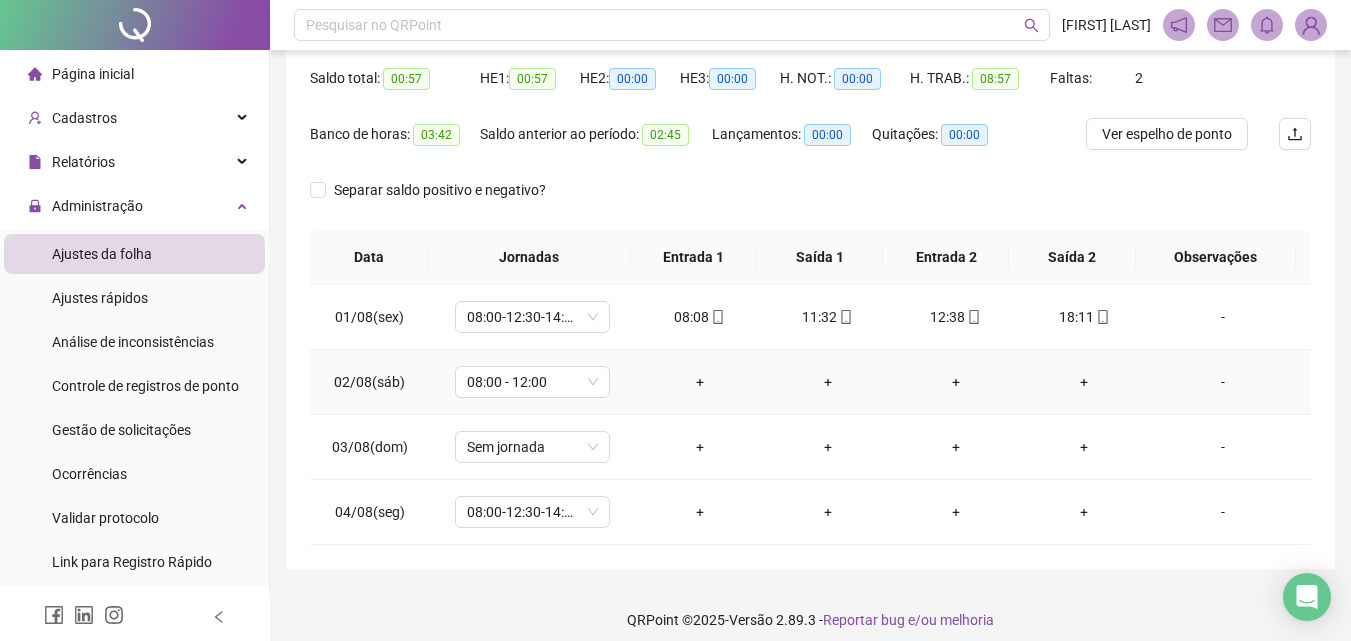 scroll, scrollTop: 214, scrollLeft: 0, axis: vertical 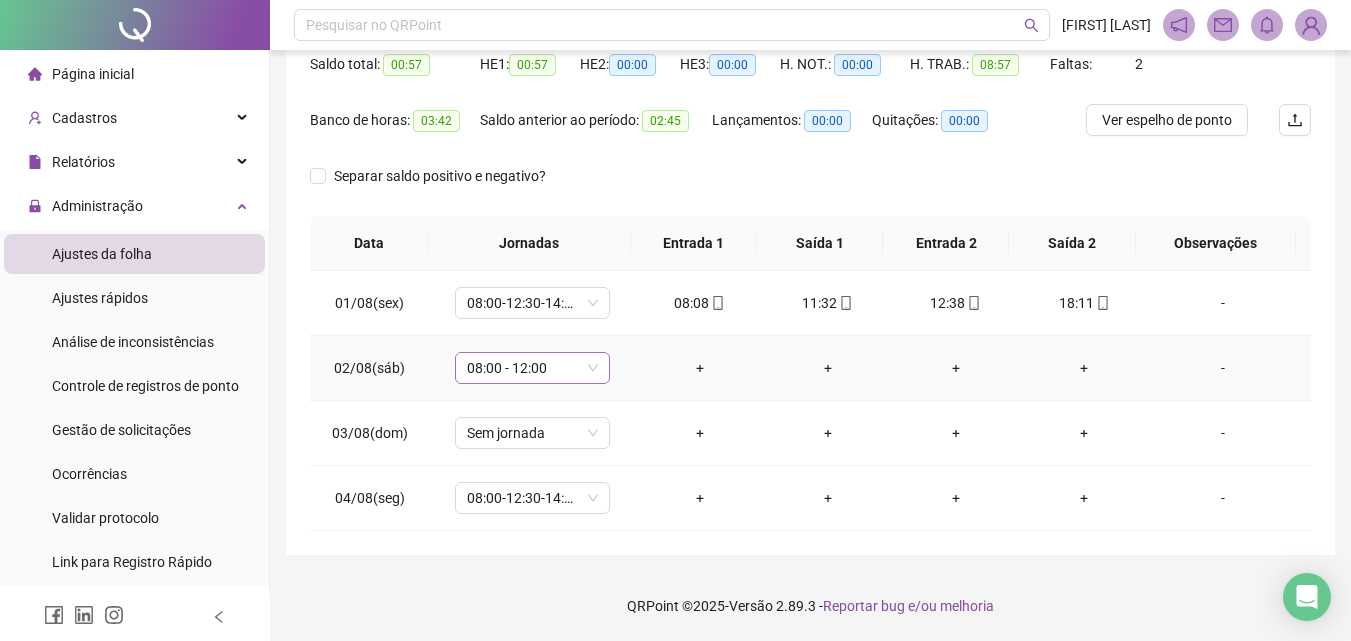click on "08:00 - 12:00" at bounding box center (532, 368) 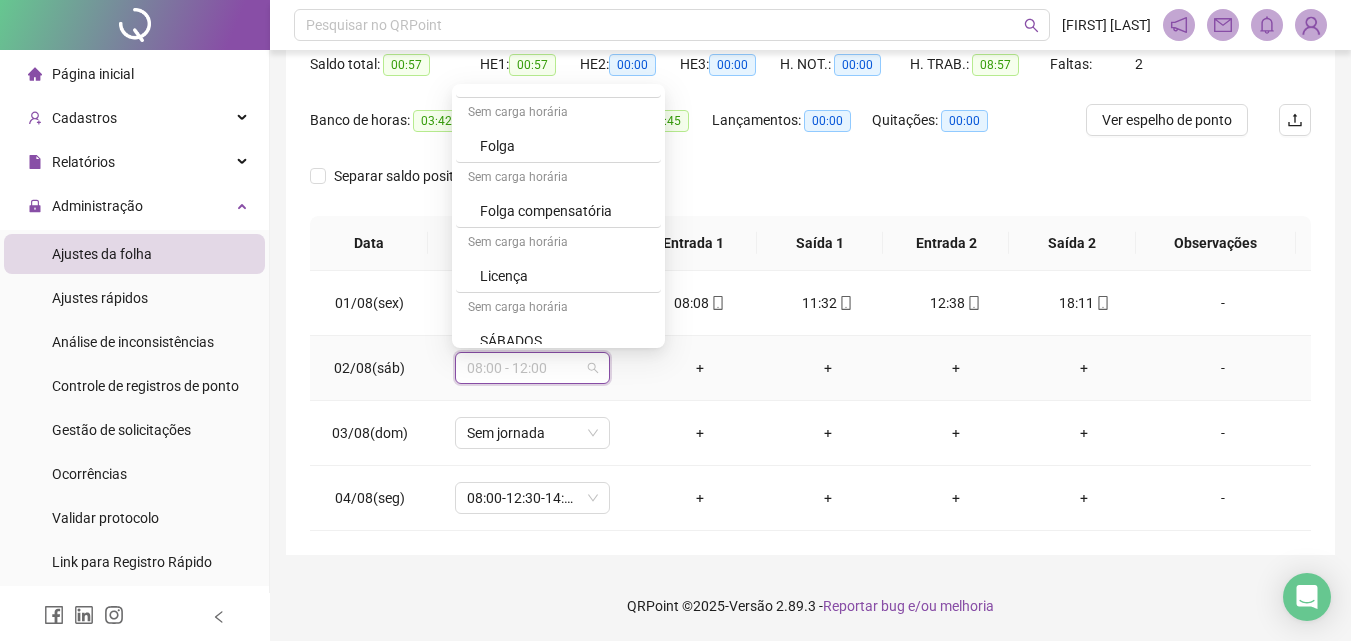 scroll, scrollTop: 1300, scrollLeft: 0, axis: vertical 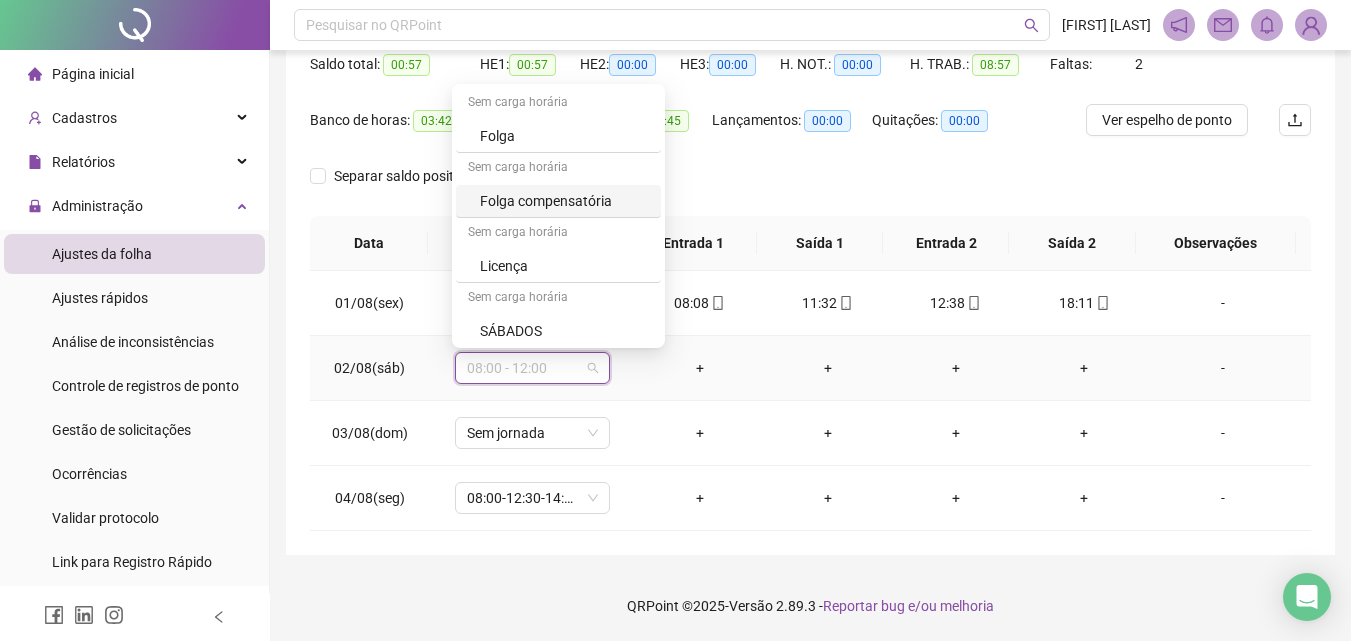 click on "Folga compensatória" at bounding box center (564, 201) 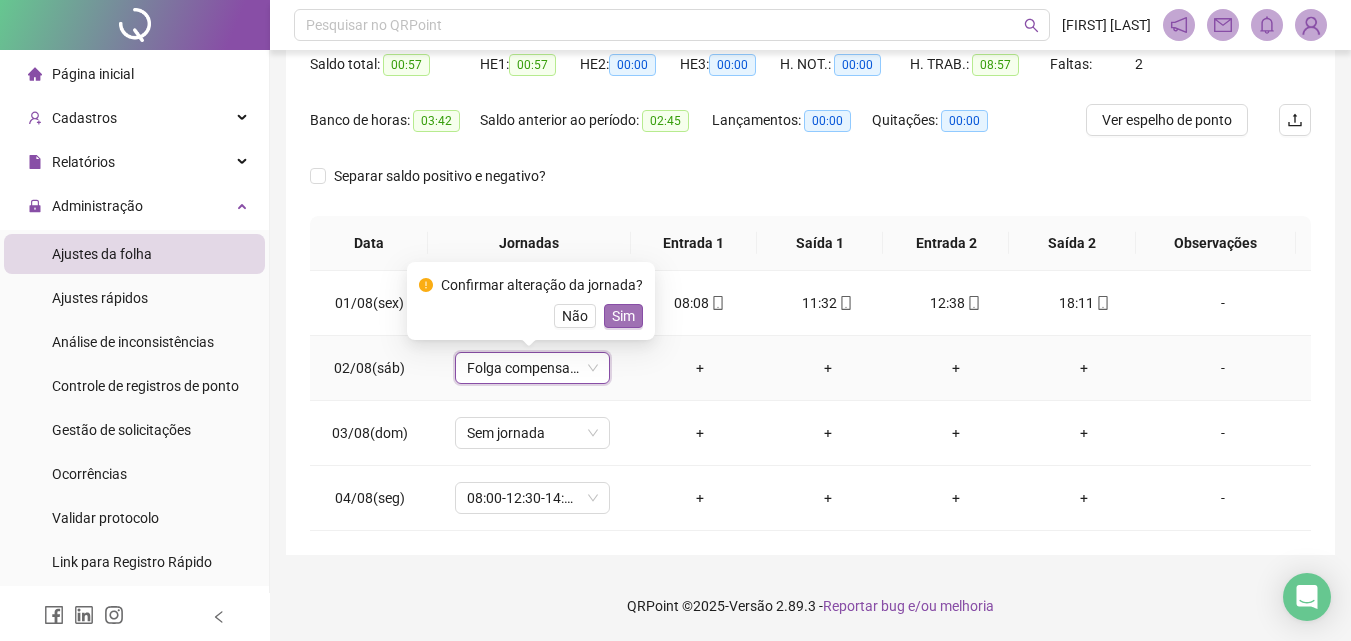 click on "Sim" at bounding box center [623, 316] 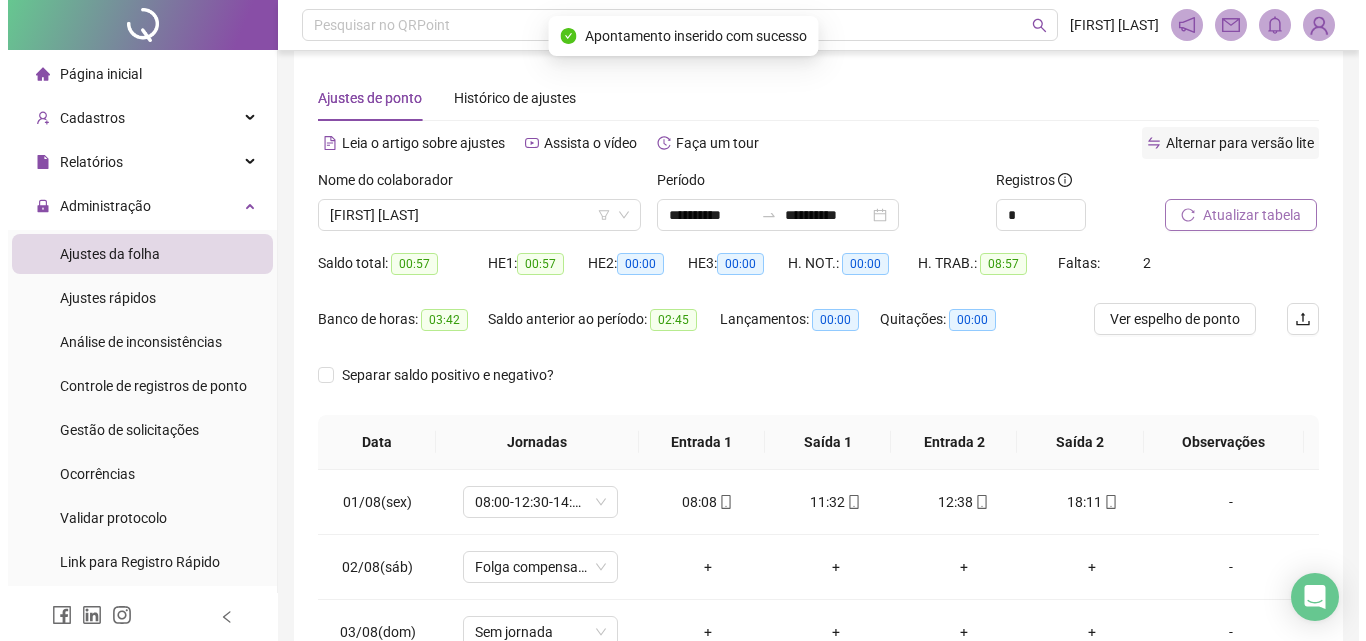 scroll, scrollTop: 14, scrollLeft: 0, axis: vertical 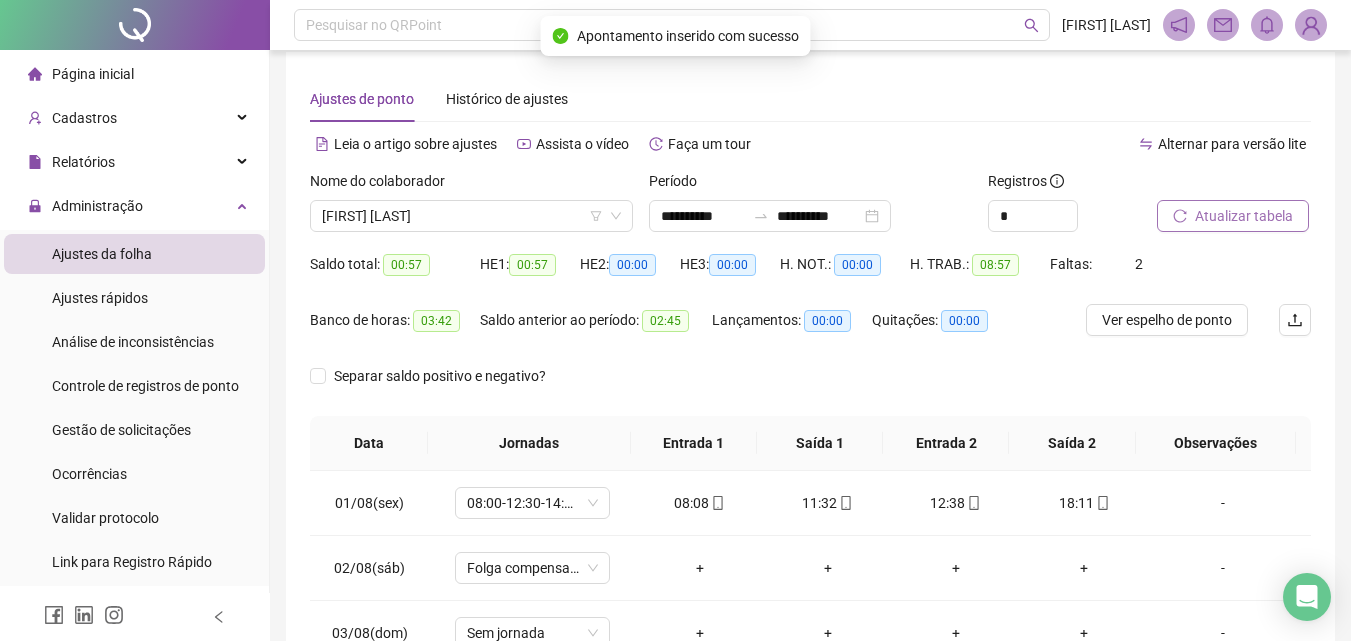 click on "Atualizar tabela" at bounding box center (1244, 216) 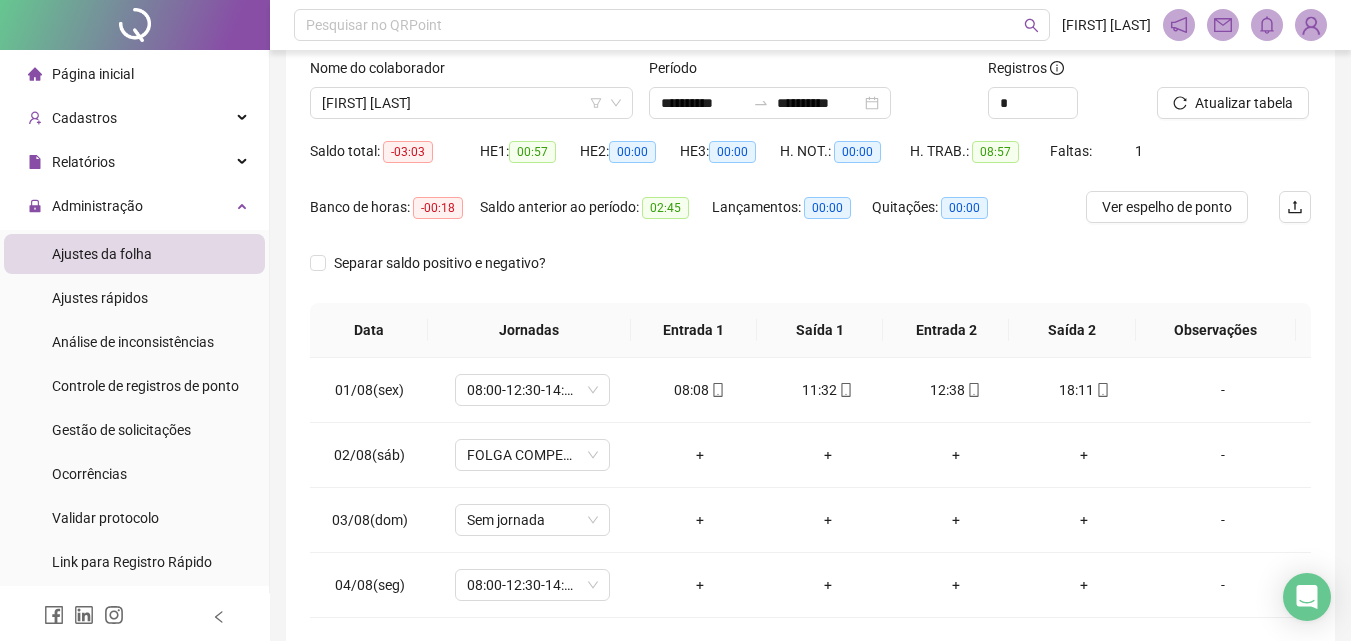 scroll, scrollTop: 0, scrollLeft: 0, axis: both 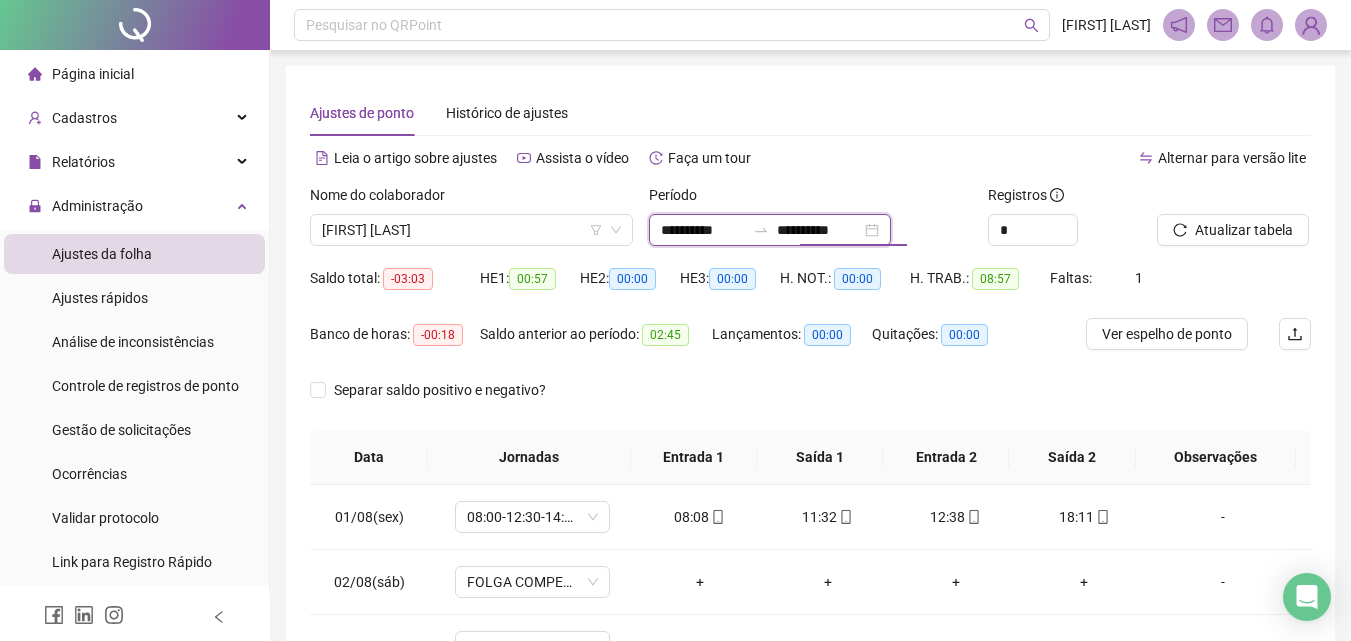 click on "**********" at bounding box center (703, 230) 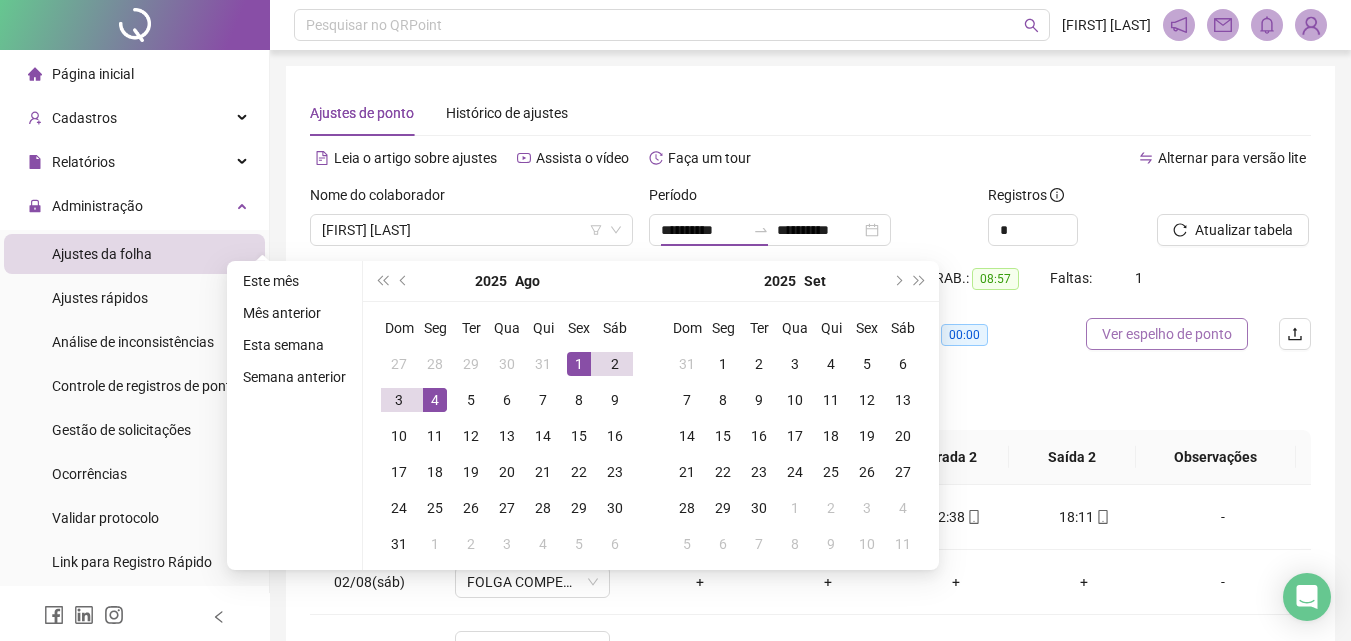click on "Ver espelho de ponto" at bounding box center [1167, 334] 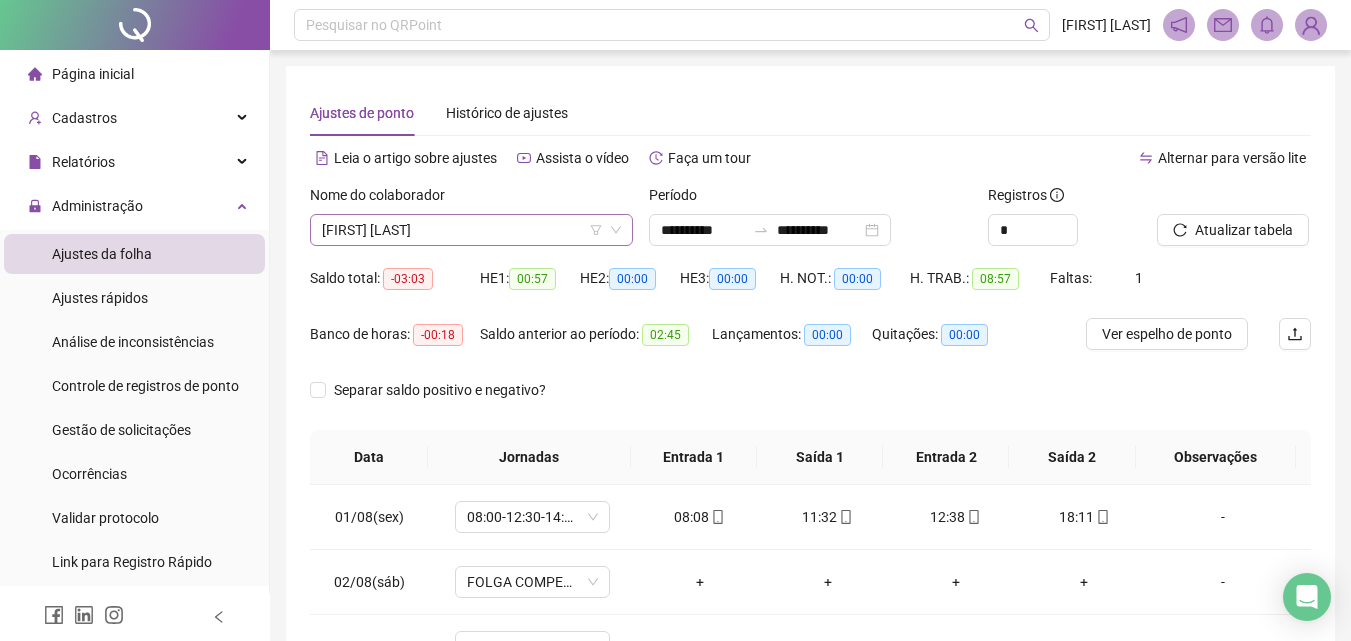 click on "[FIRST] [LAST]" at bounding box center (471, 230) 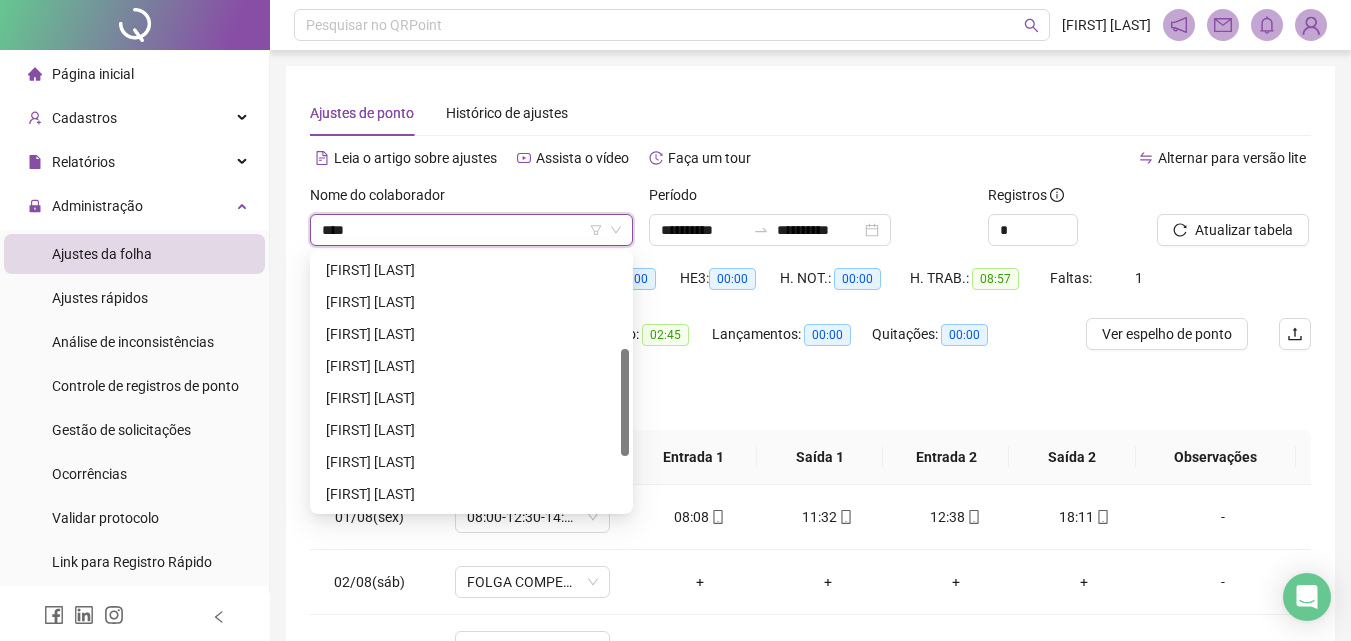 scroll, scrollTop: 128, scrollLeft: 0, axis: vertical 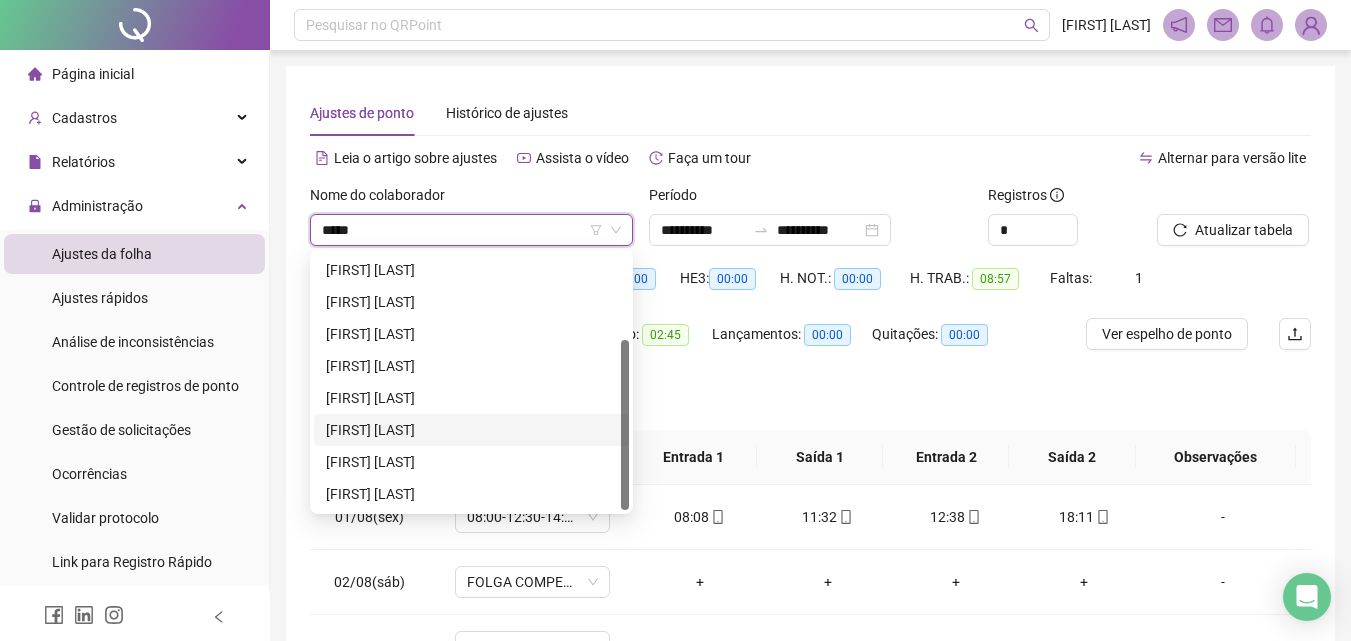 type on "******" 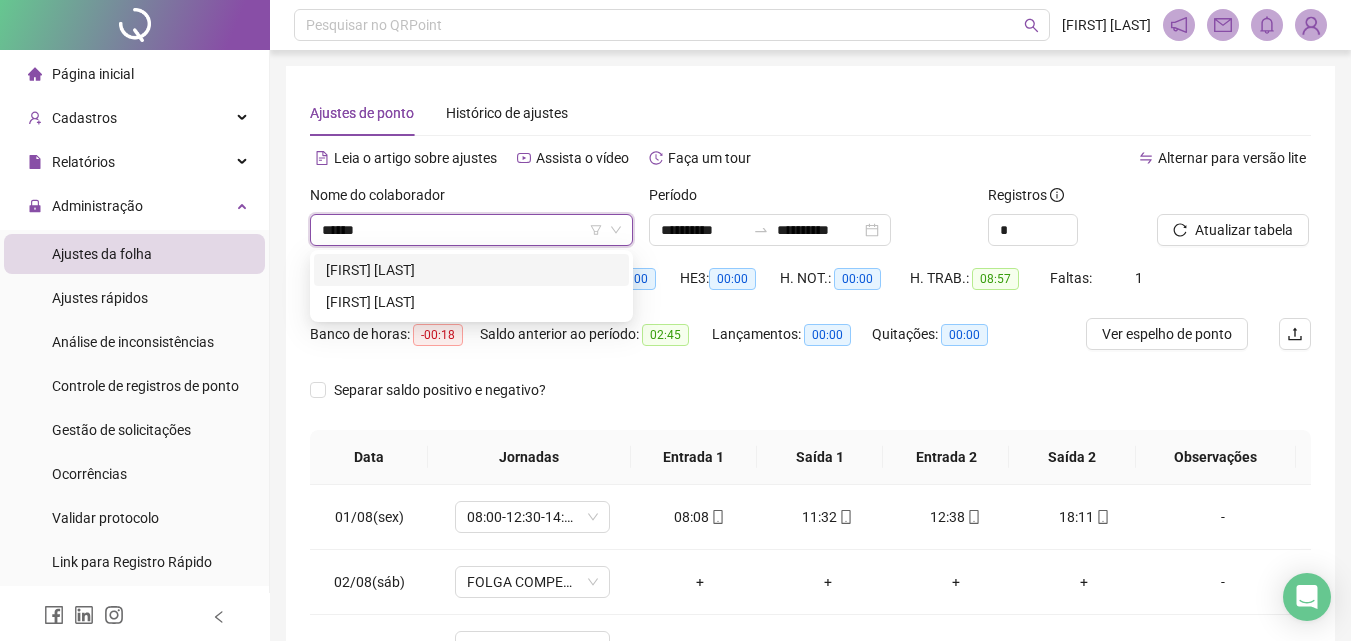 scroll, scrollTop: 0, scrollLeft: 0, axis: both 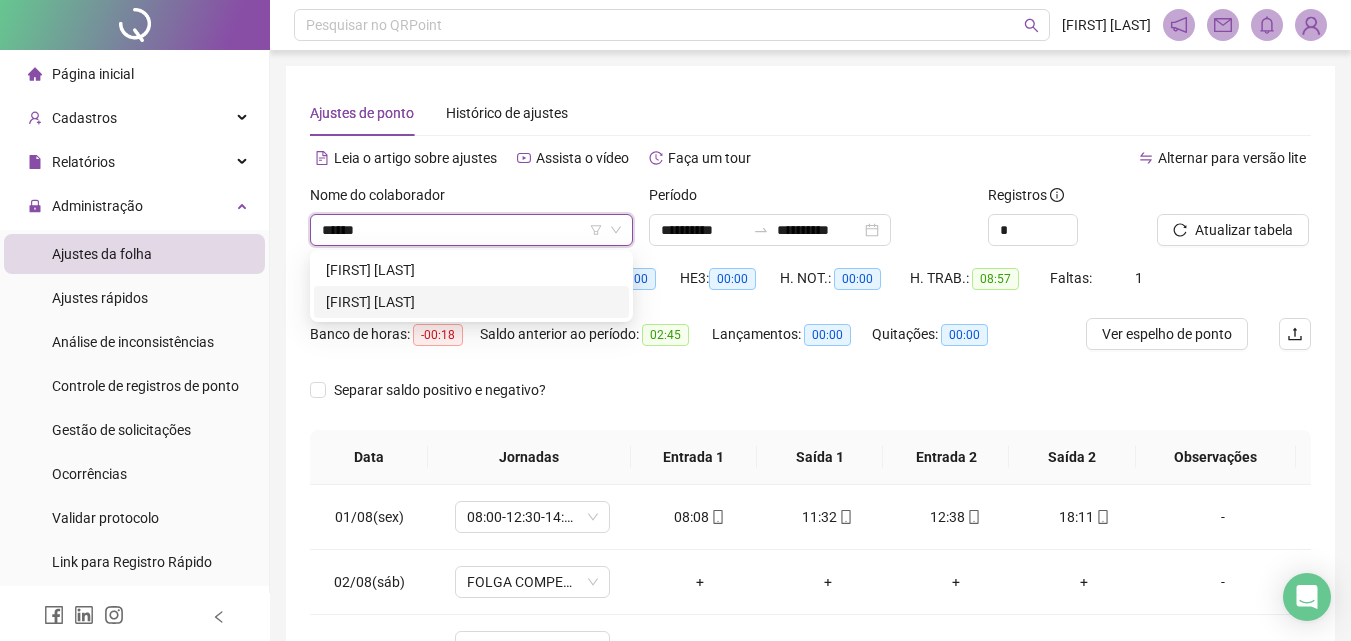 click on "[FIRST] [LAST]" at bounding box center [471, 302] 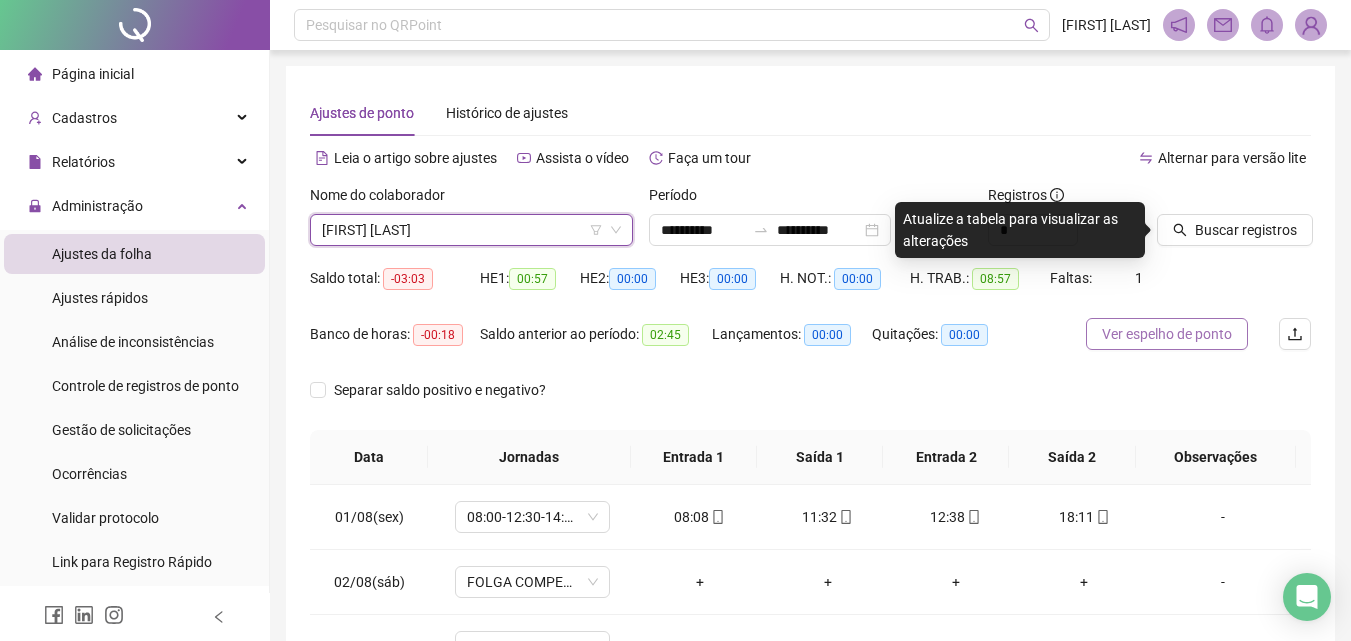 click on "Ver espelho de ponto" at bounding box center [1167, 334] 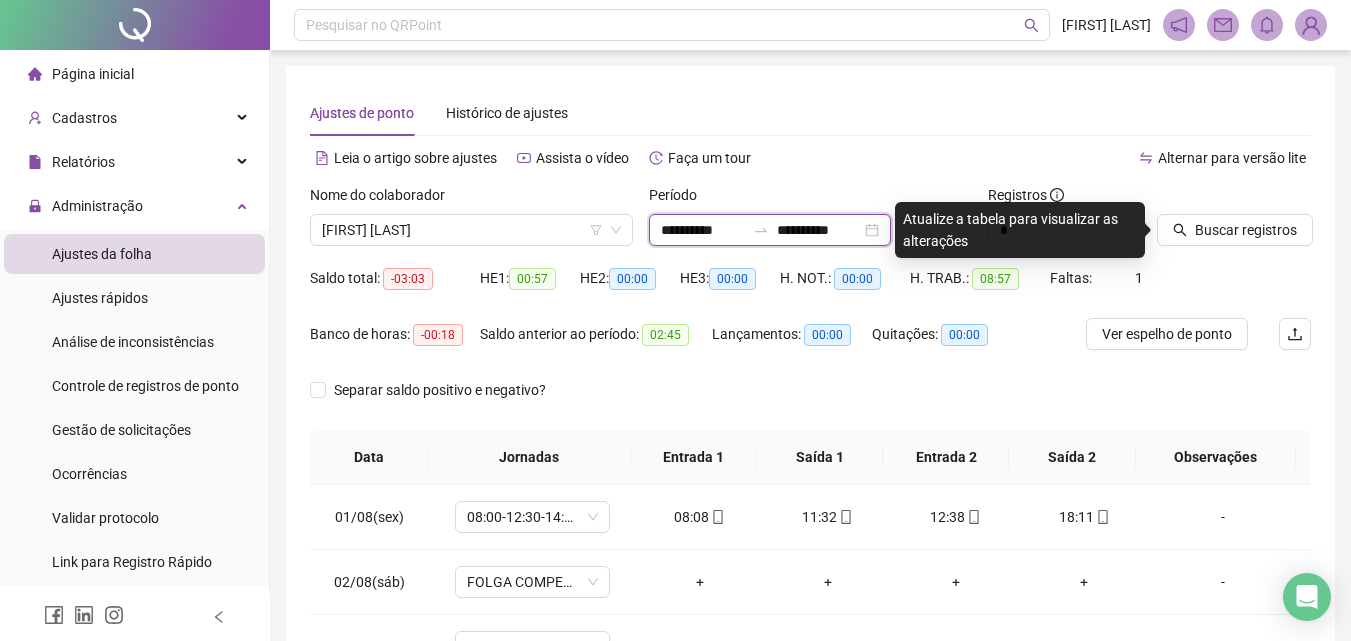 click on "**********" at bounding box center [819, 230] 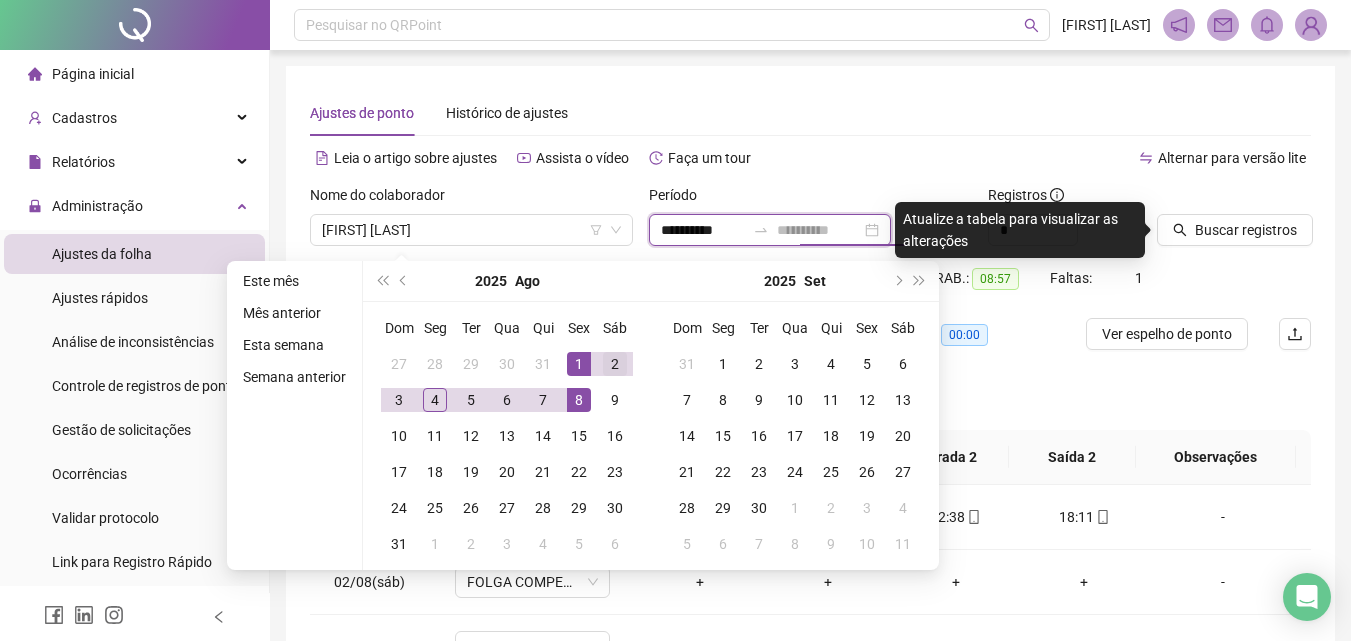 type on "**********" 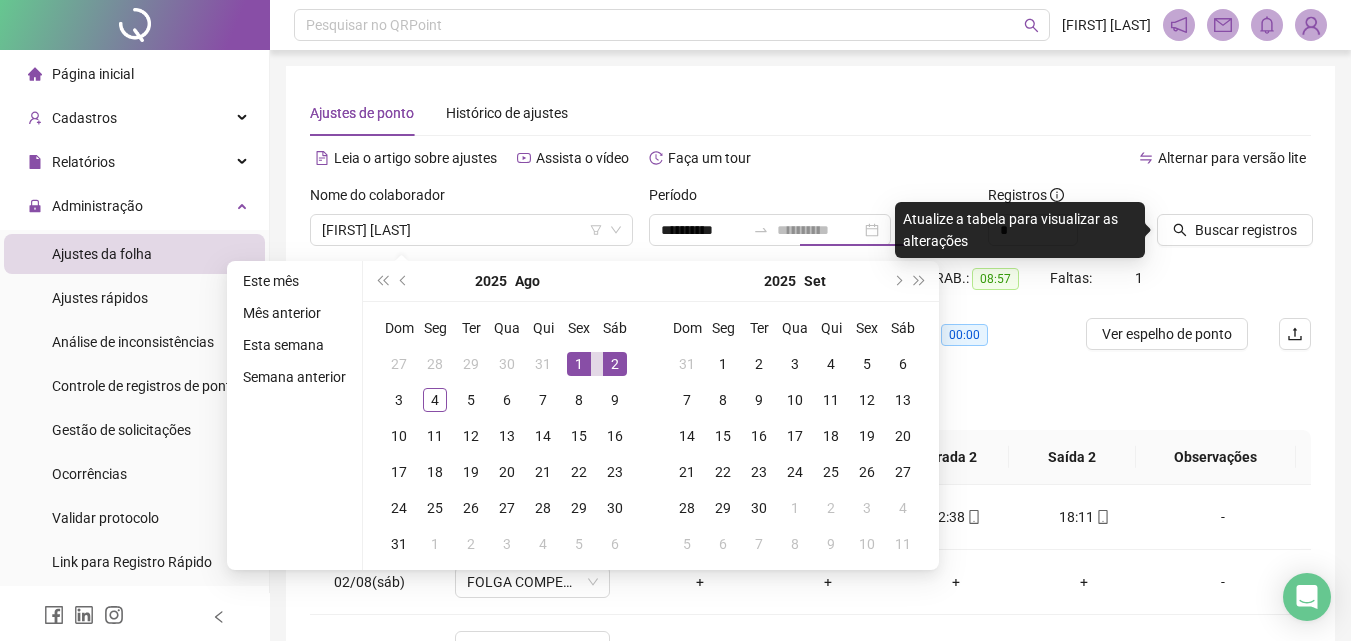 click on "2" at bounding box center (615, 364) 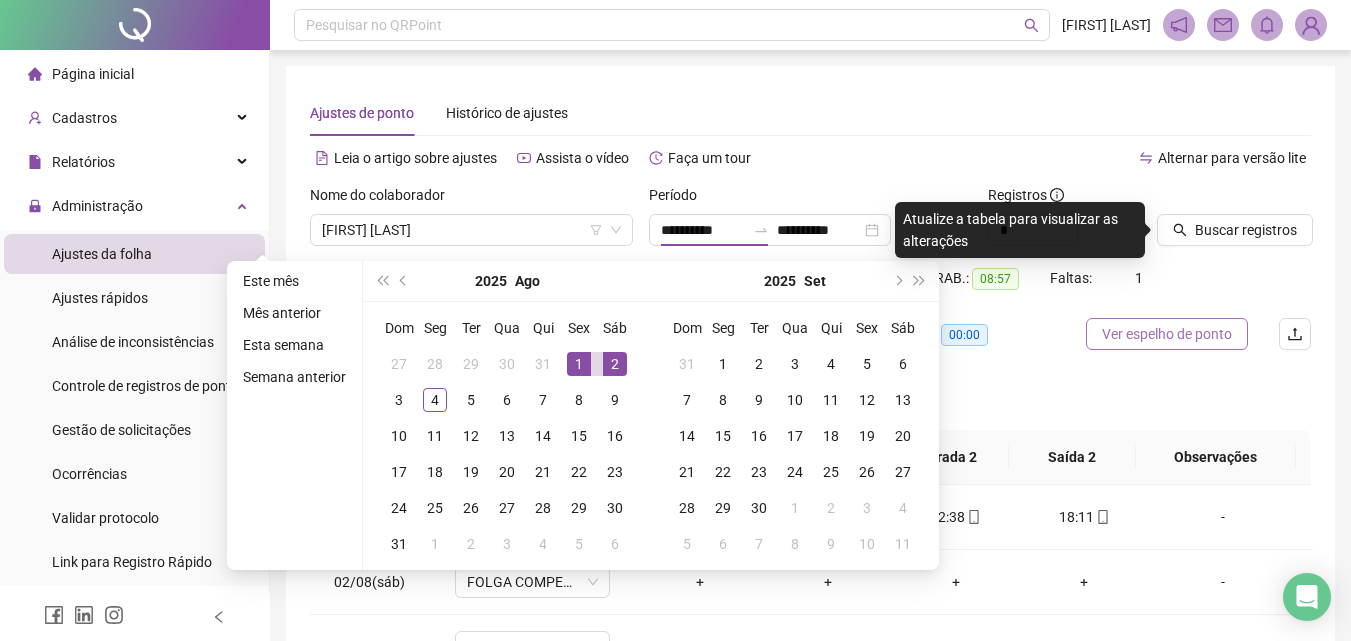 click on "Ver espelho de ponto" at bounding box center [1167, 334] 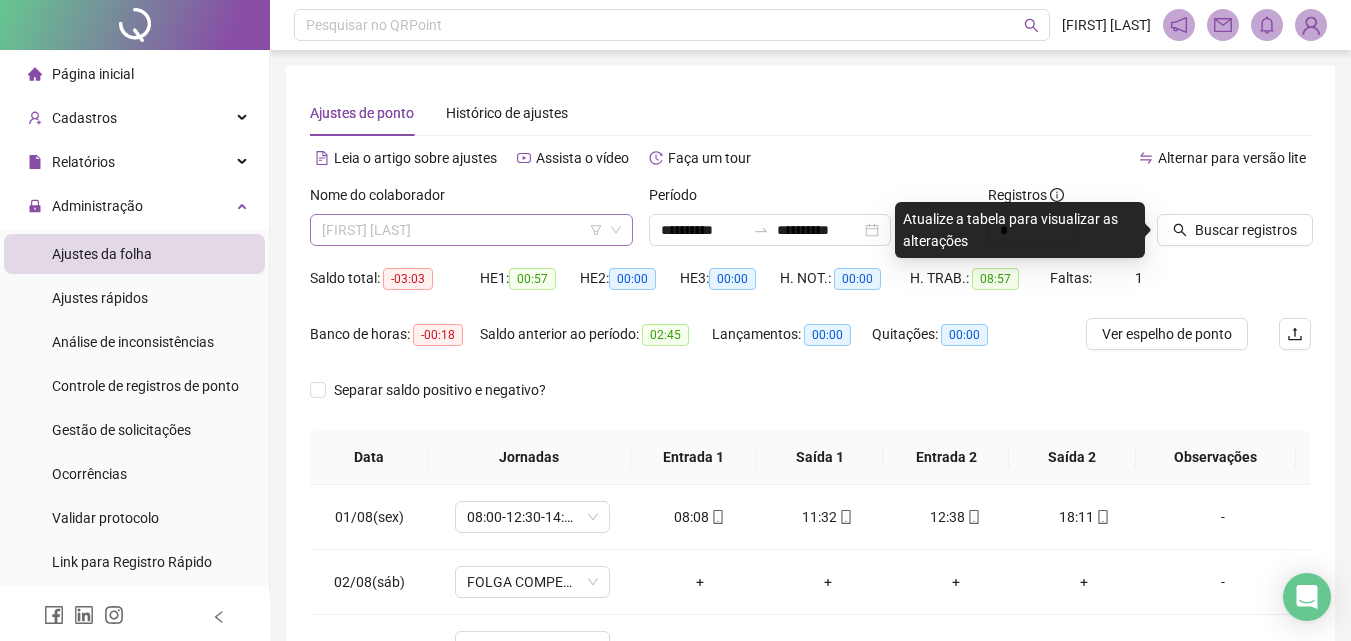 click on "[FIRST] [LAST]" at bounding box center [471, 230] 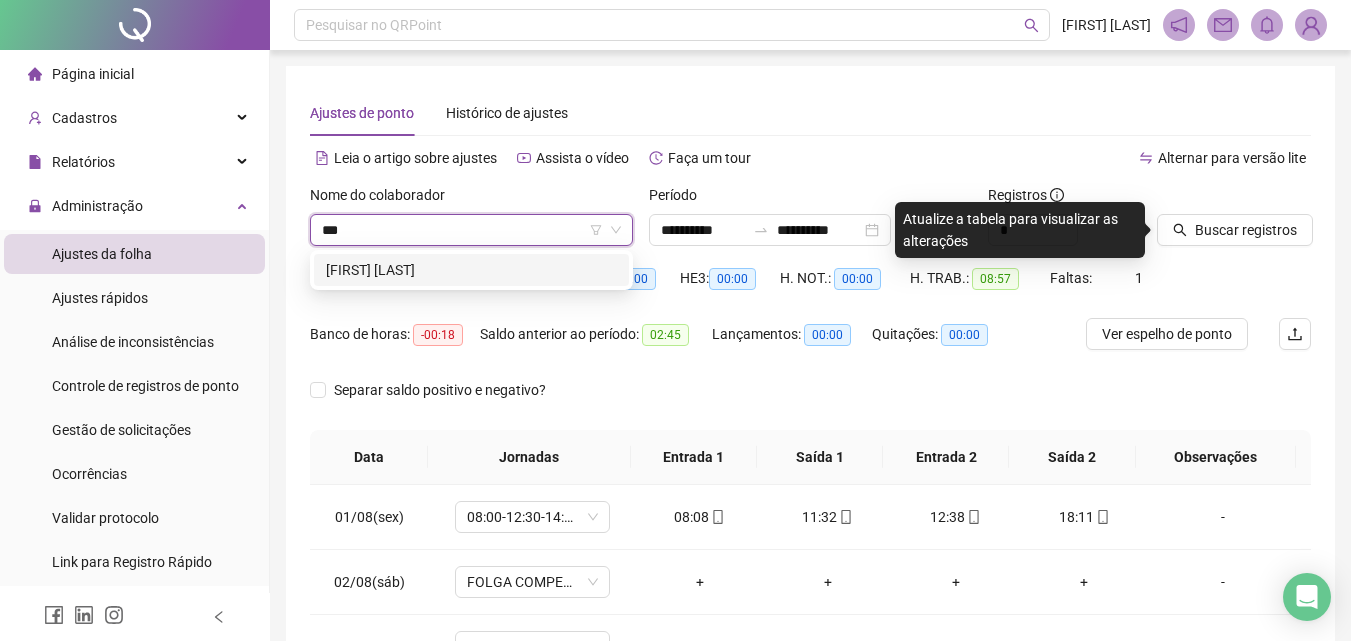 scroll, scrollTop: 0, scrollLeft: 0, axis: both 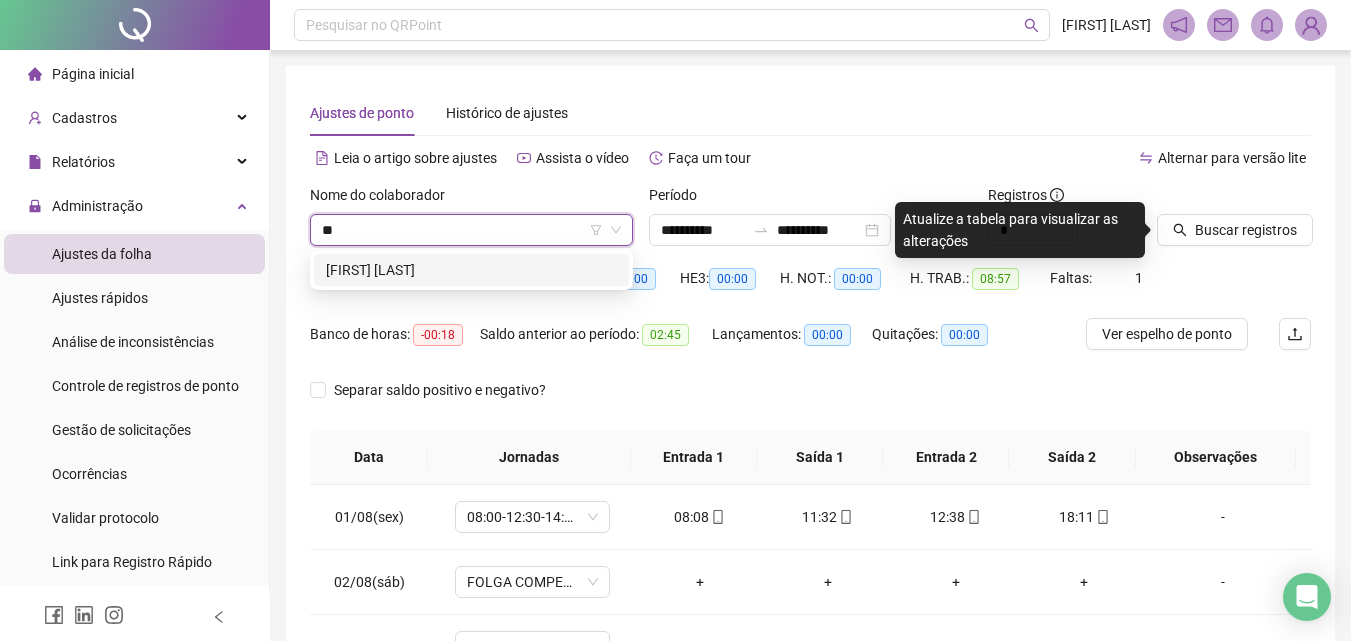 type on "*" 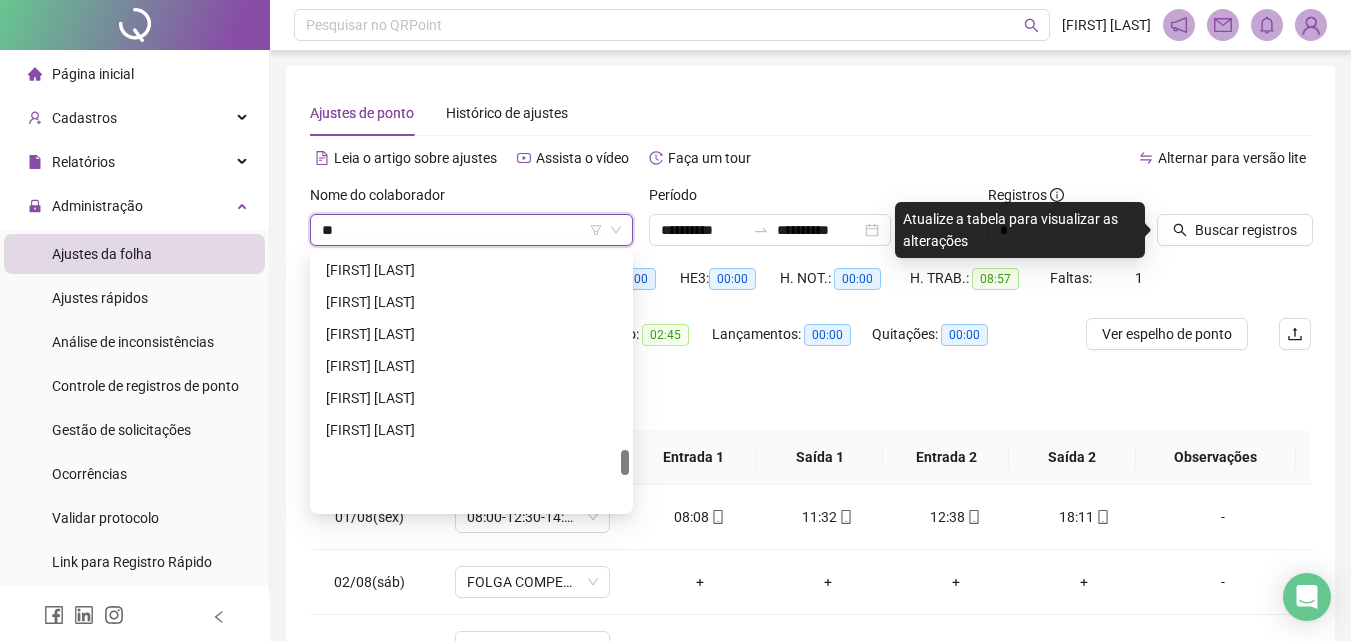 scroll, scrollTop: 544, scrollLeft: 0, axis: vertical 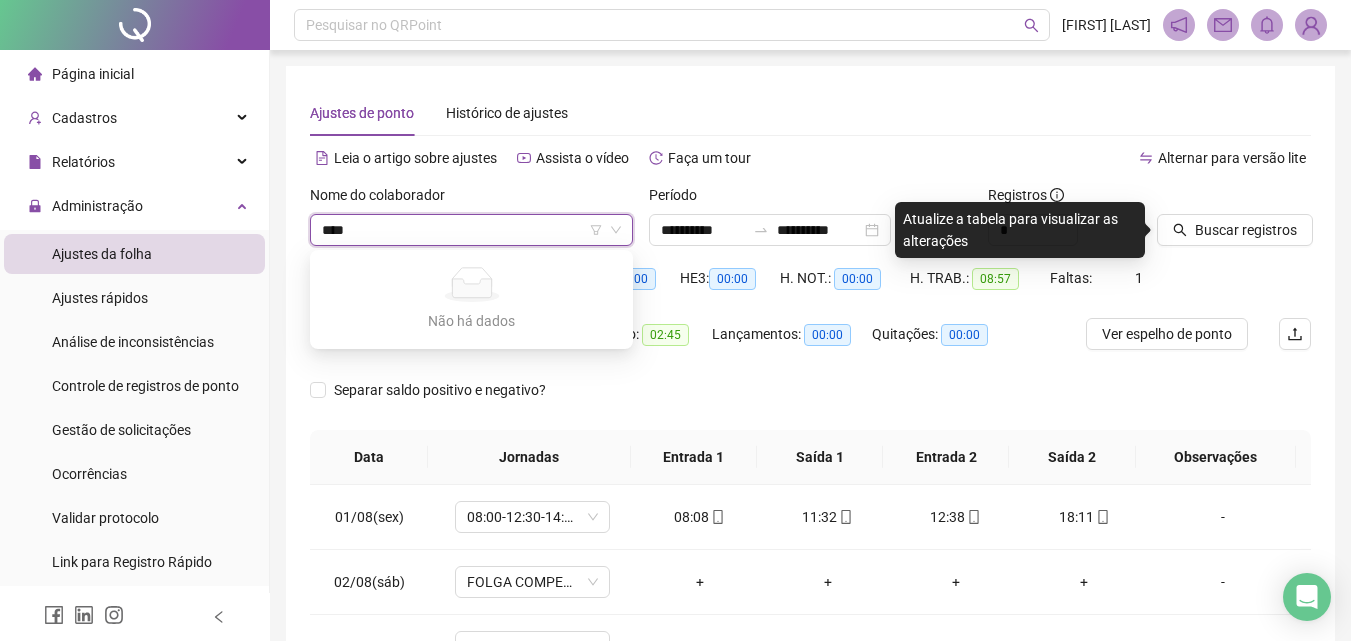 type on "****" 